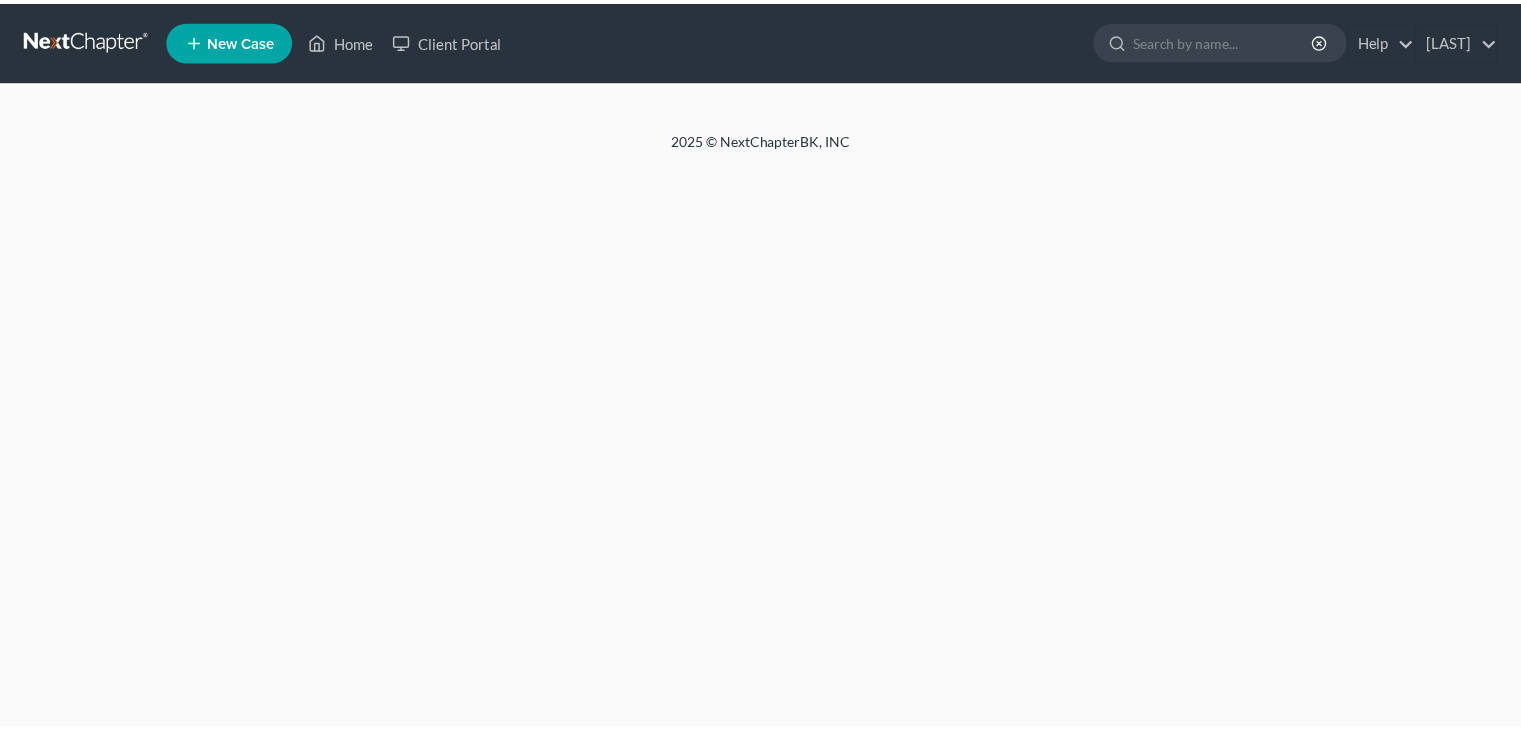 scroll, scrollTop: 0, scrollLeft: 0, axis: both 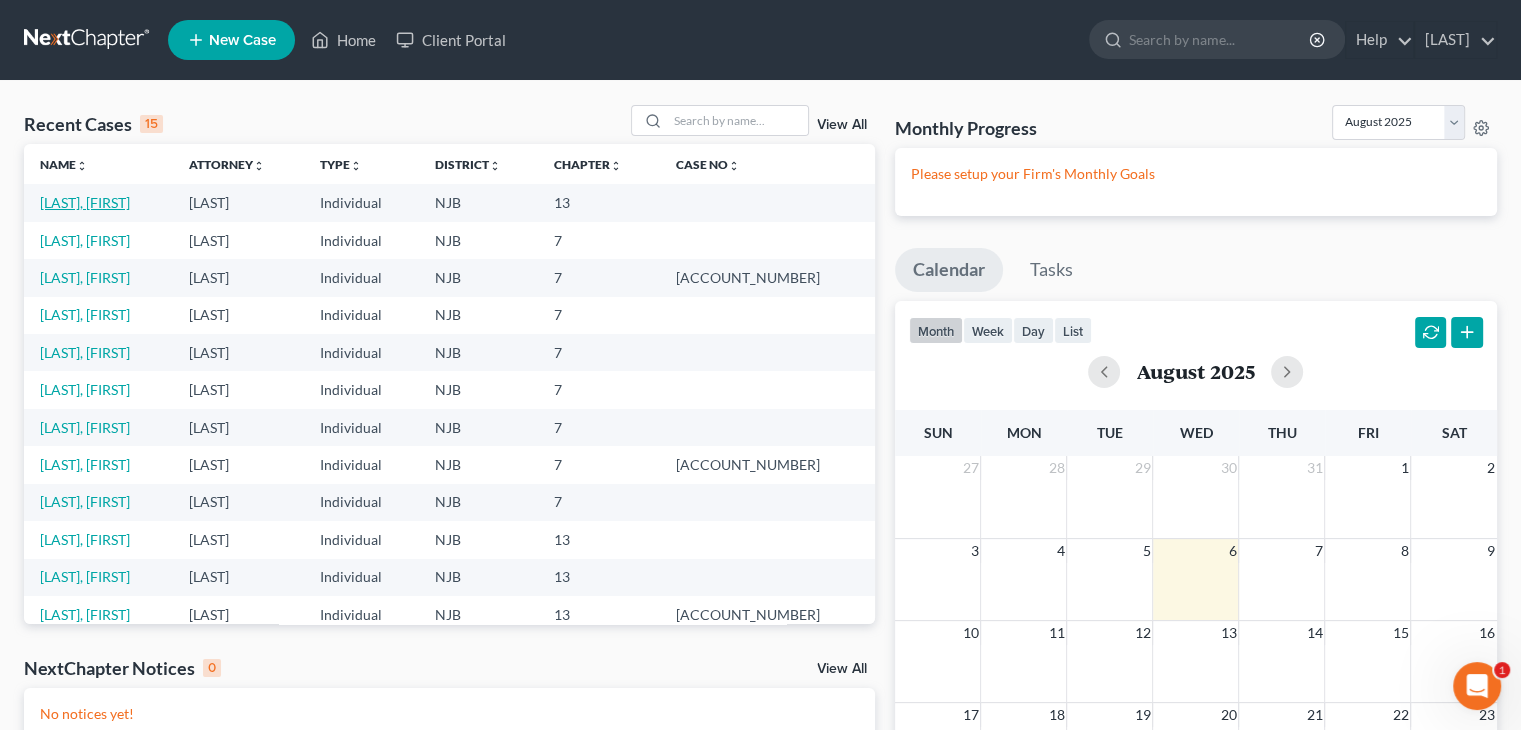 click on "[LAST], [FIRST]" at bounding box center (85, 202) 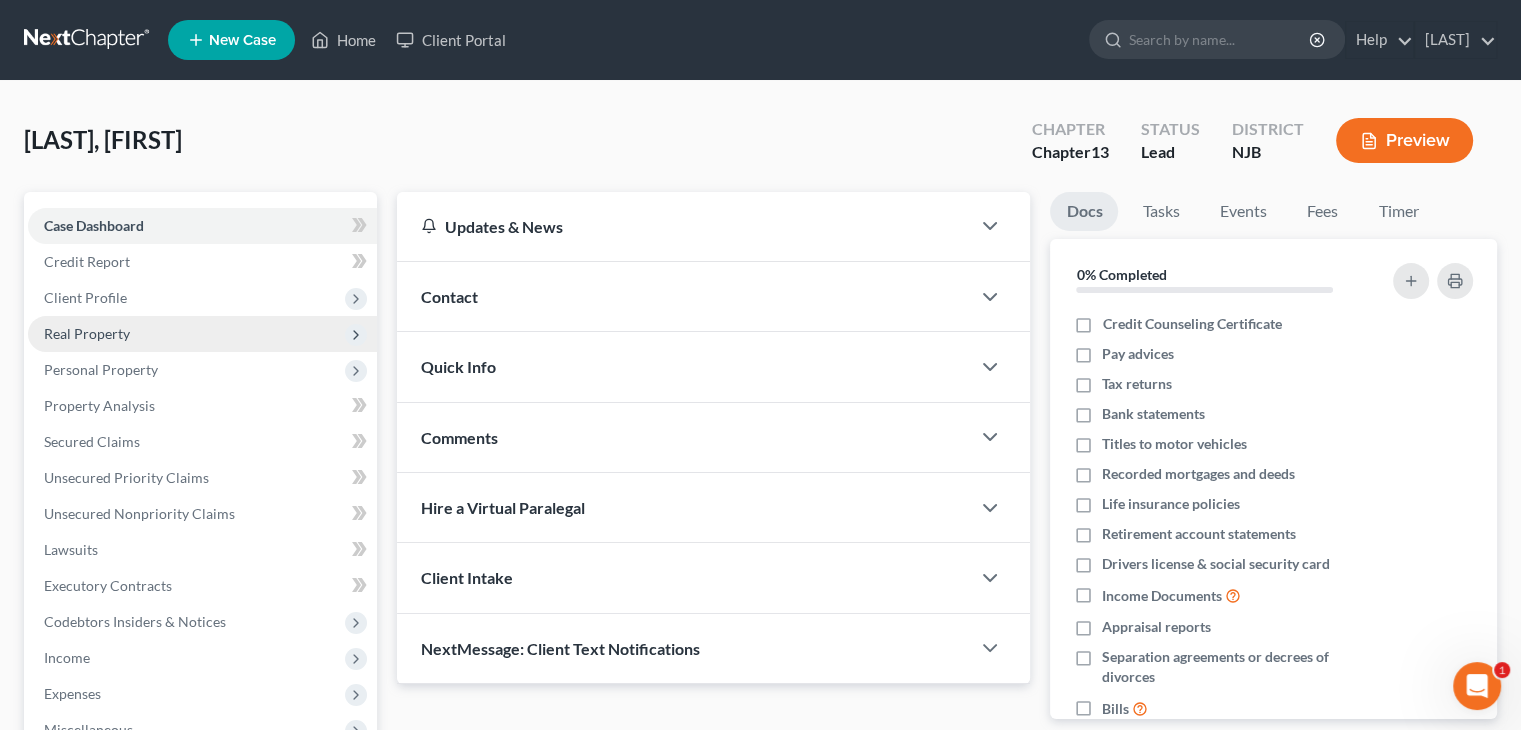 click on "Real Property" at bounding box center [87, 333] 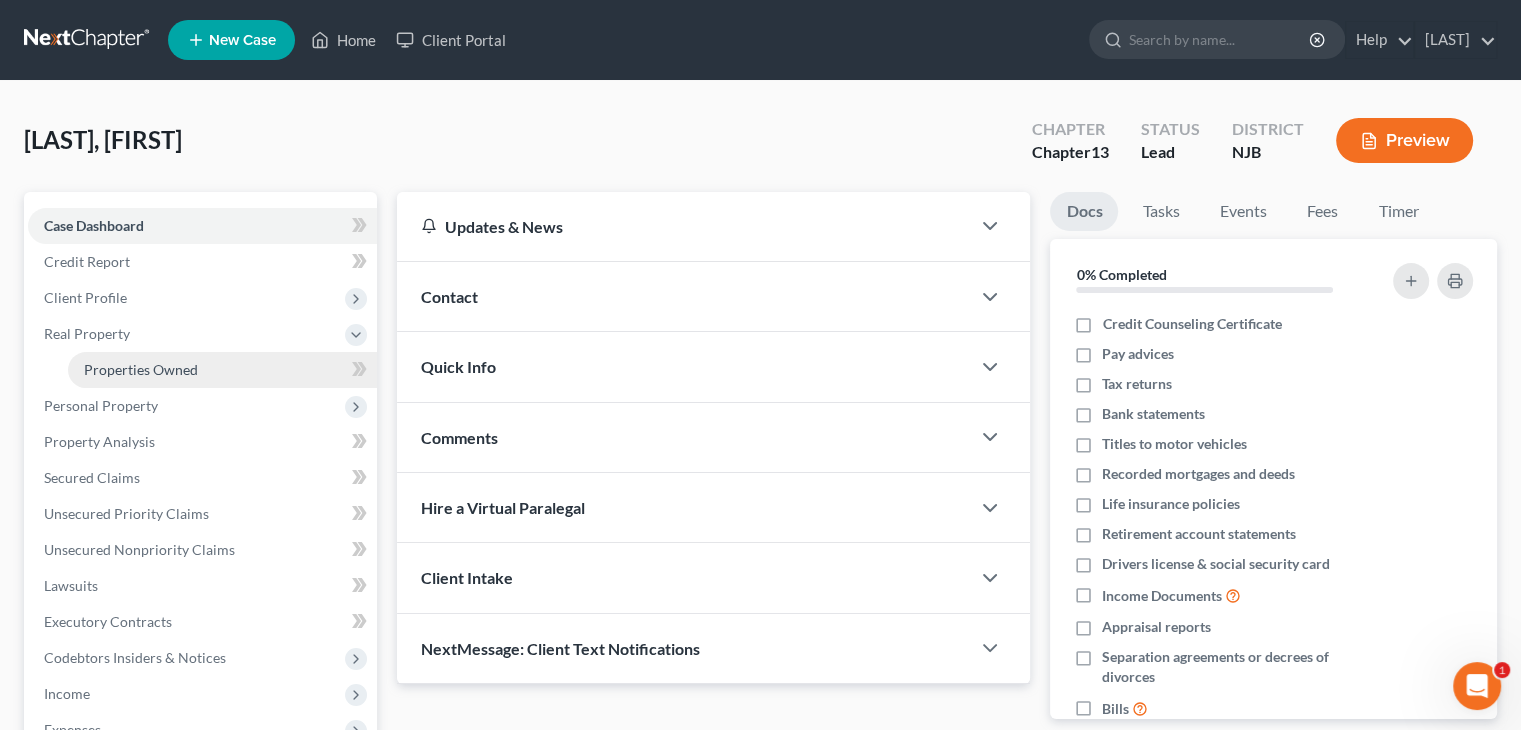 click on "Properties Owned" at bounding box center [141, 369] 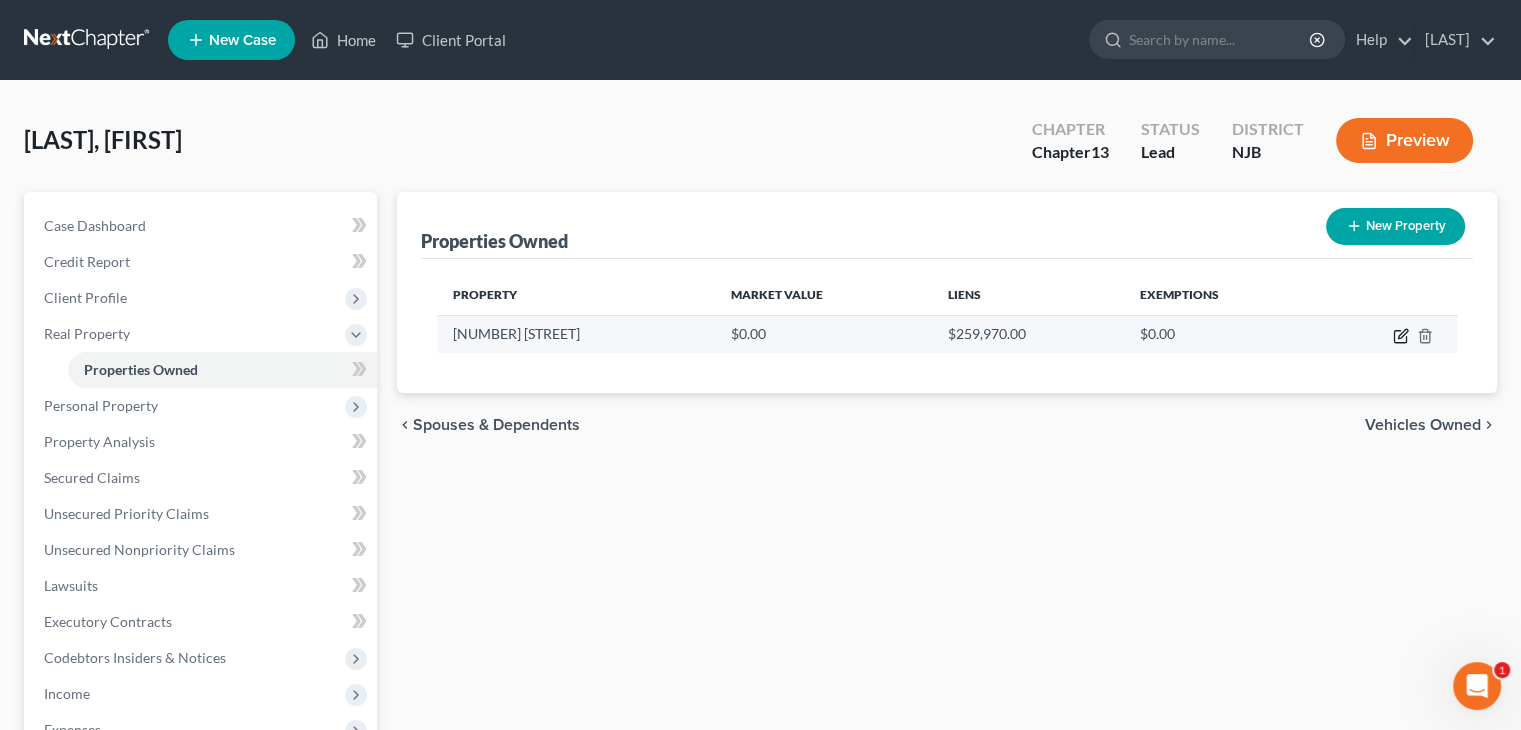 click 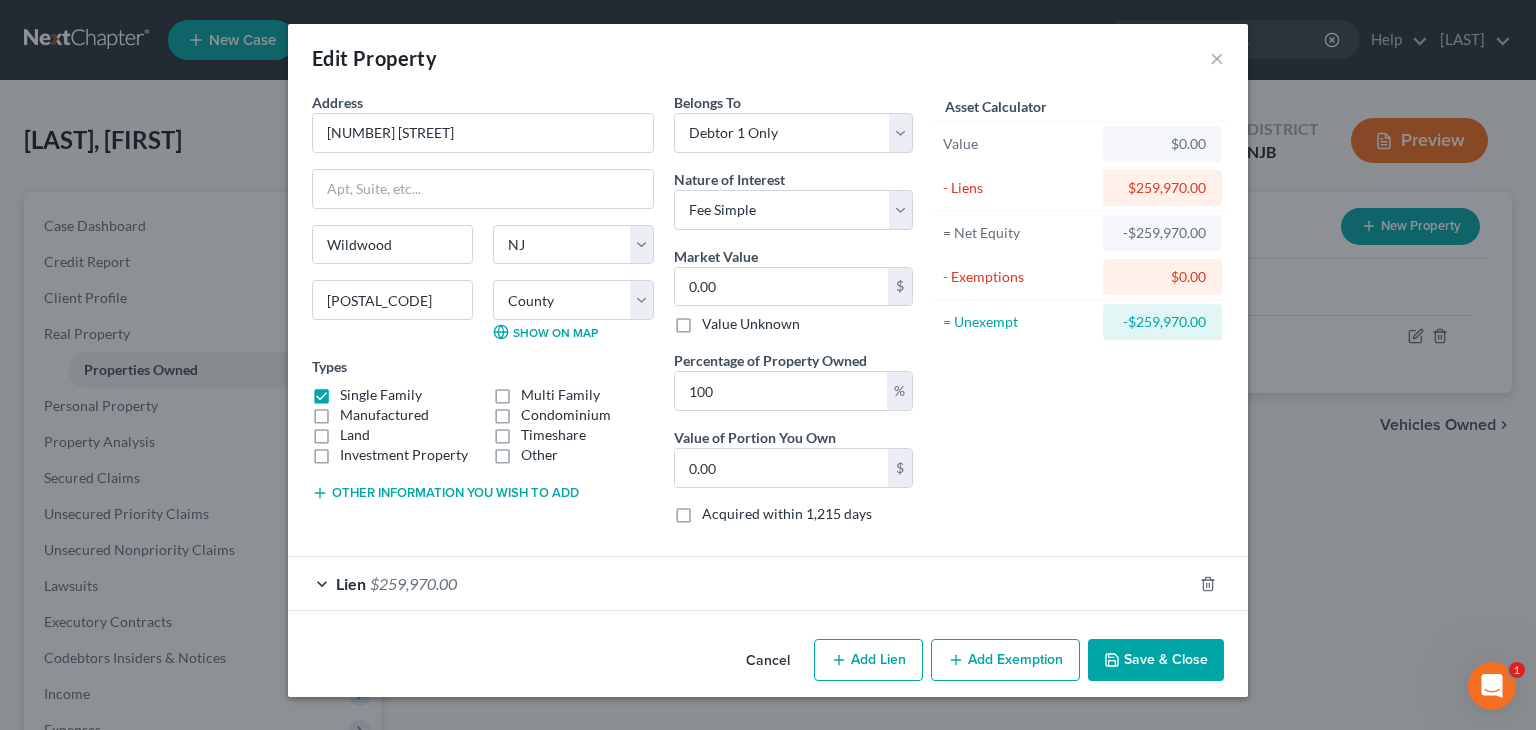 click on "Lien" at bounding box center [351, 583] 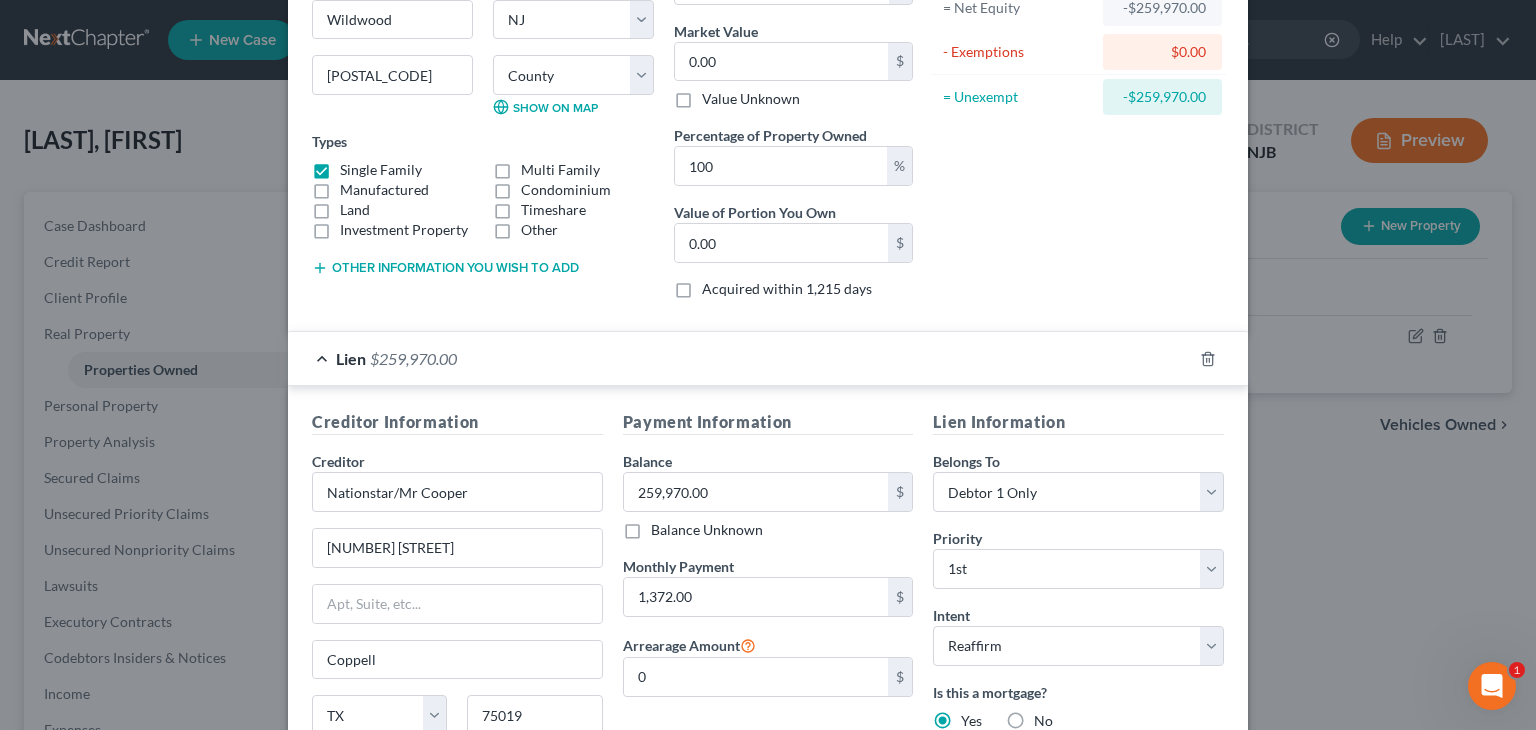 scroll, scrollTop: 300, scrollLeft: 0, axis: vertical 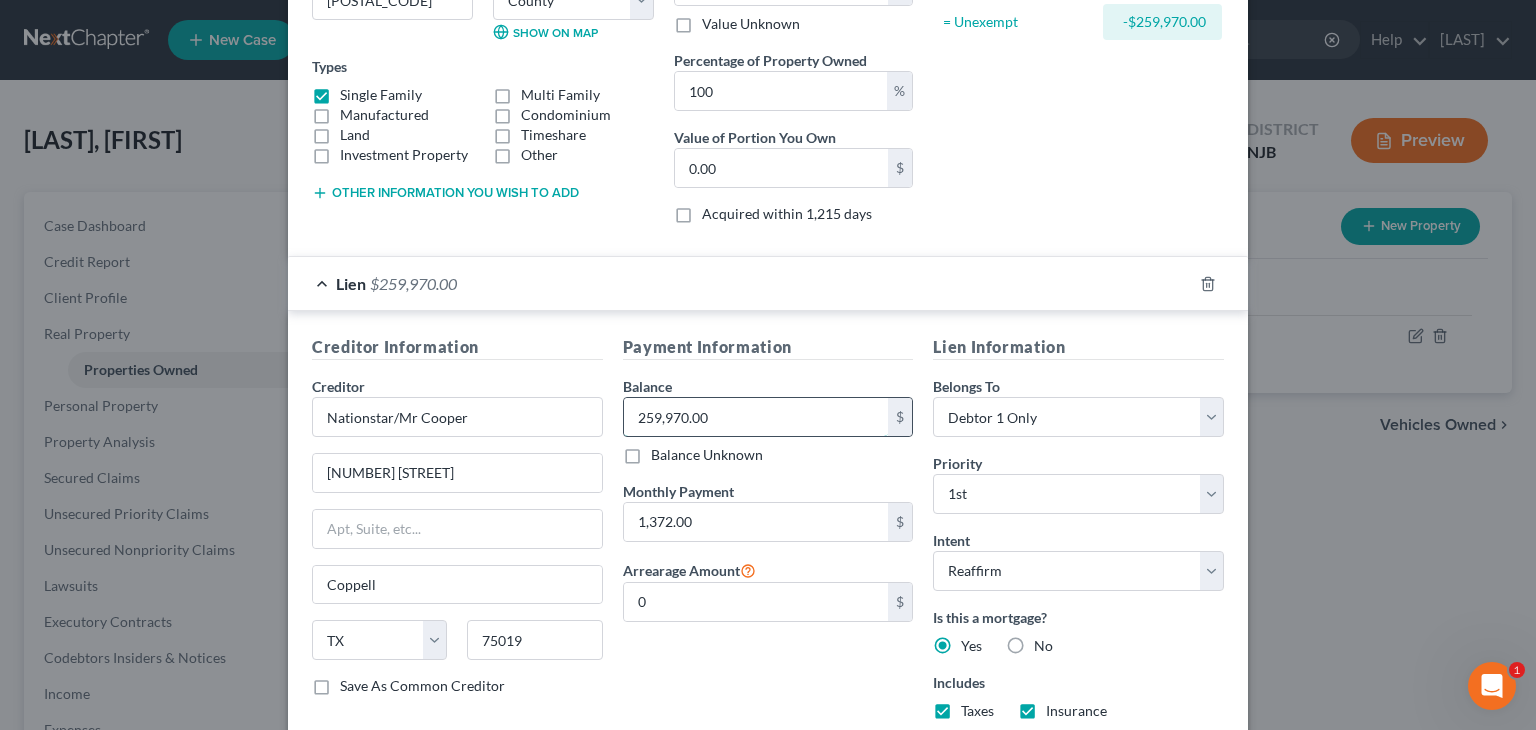 click on "259,970.00" at bounding box center (756, 417) 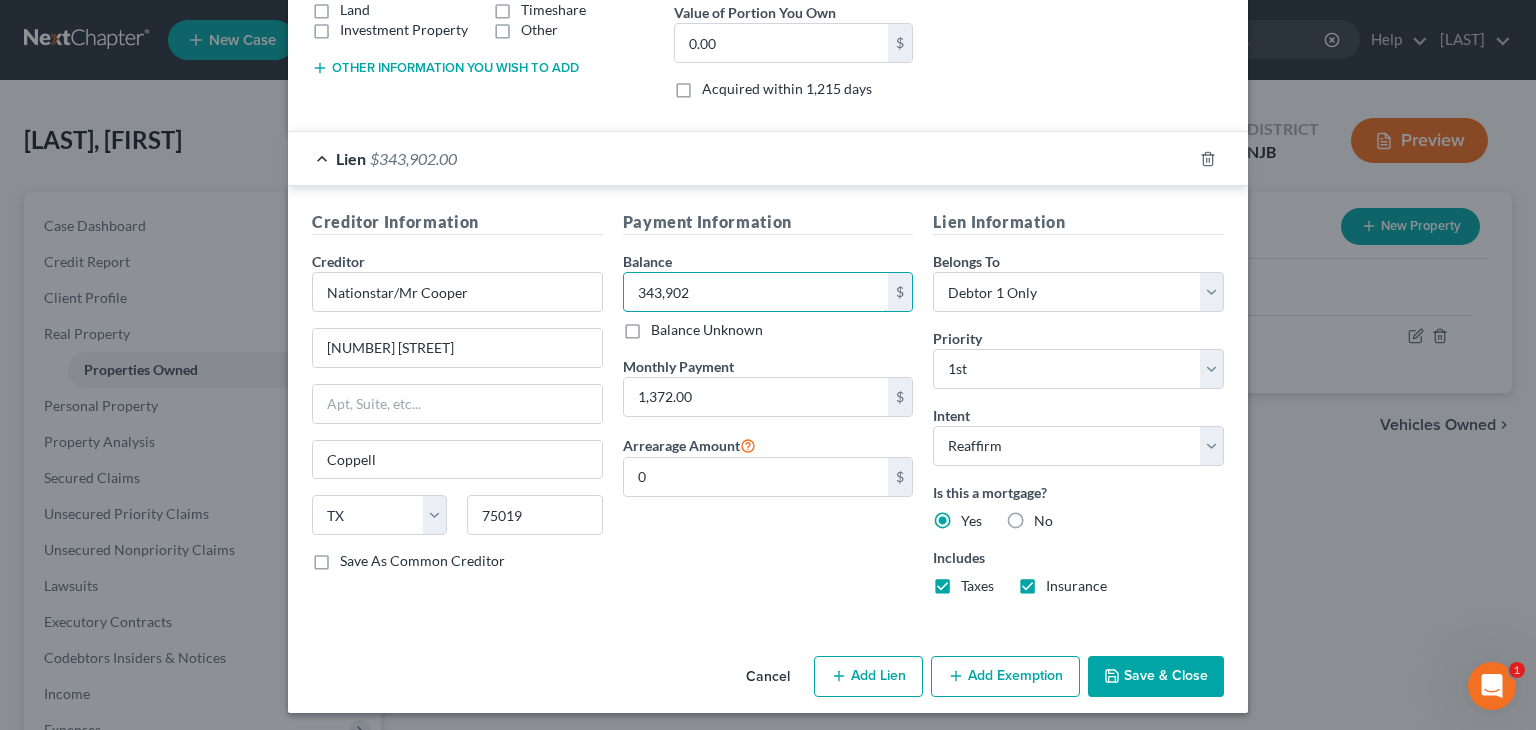 scroll, scrollTop: 428, scrollLeft: 0, axis: vertical 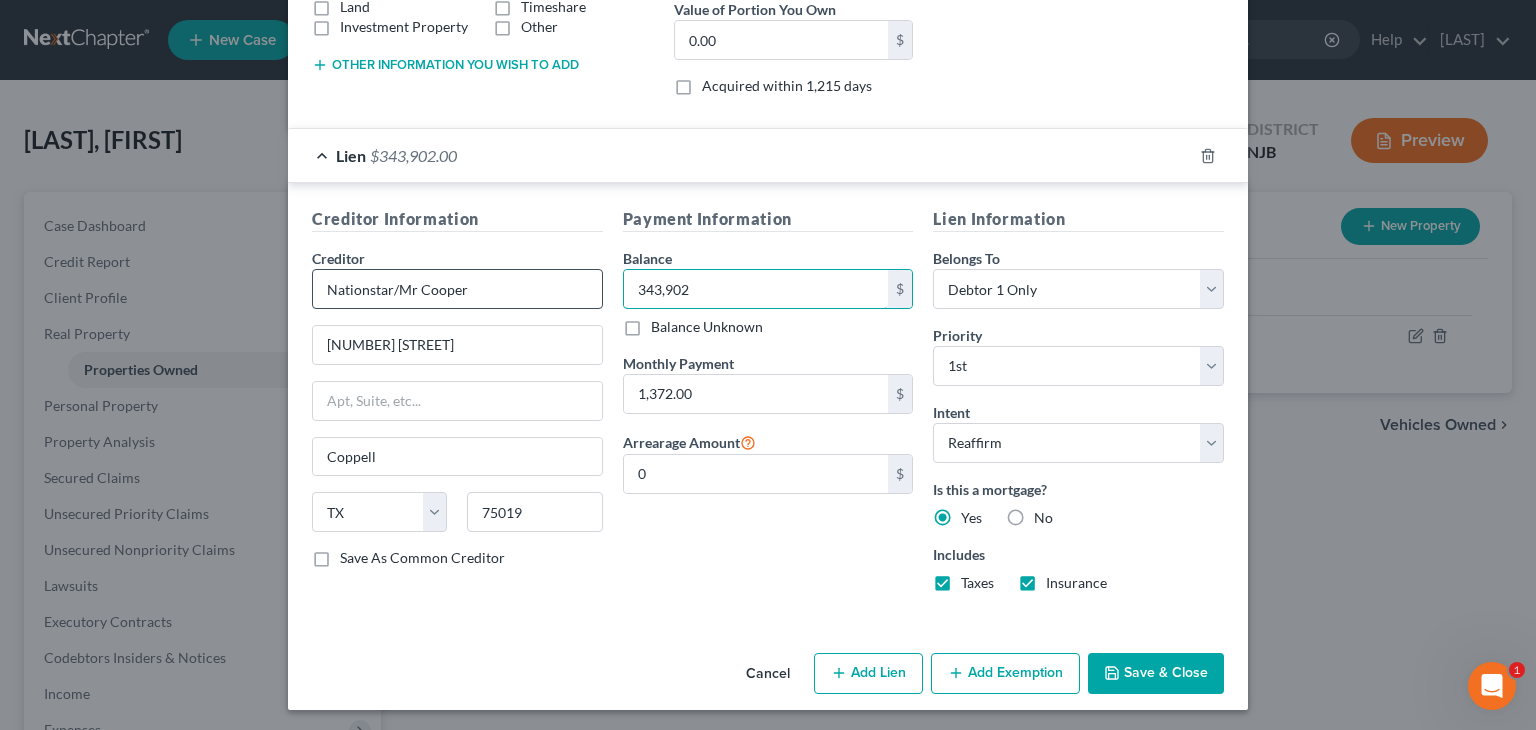 type on "343,902" 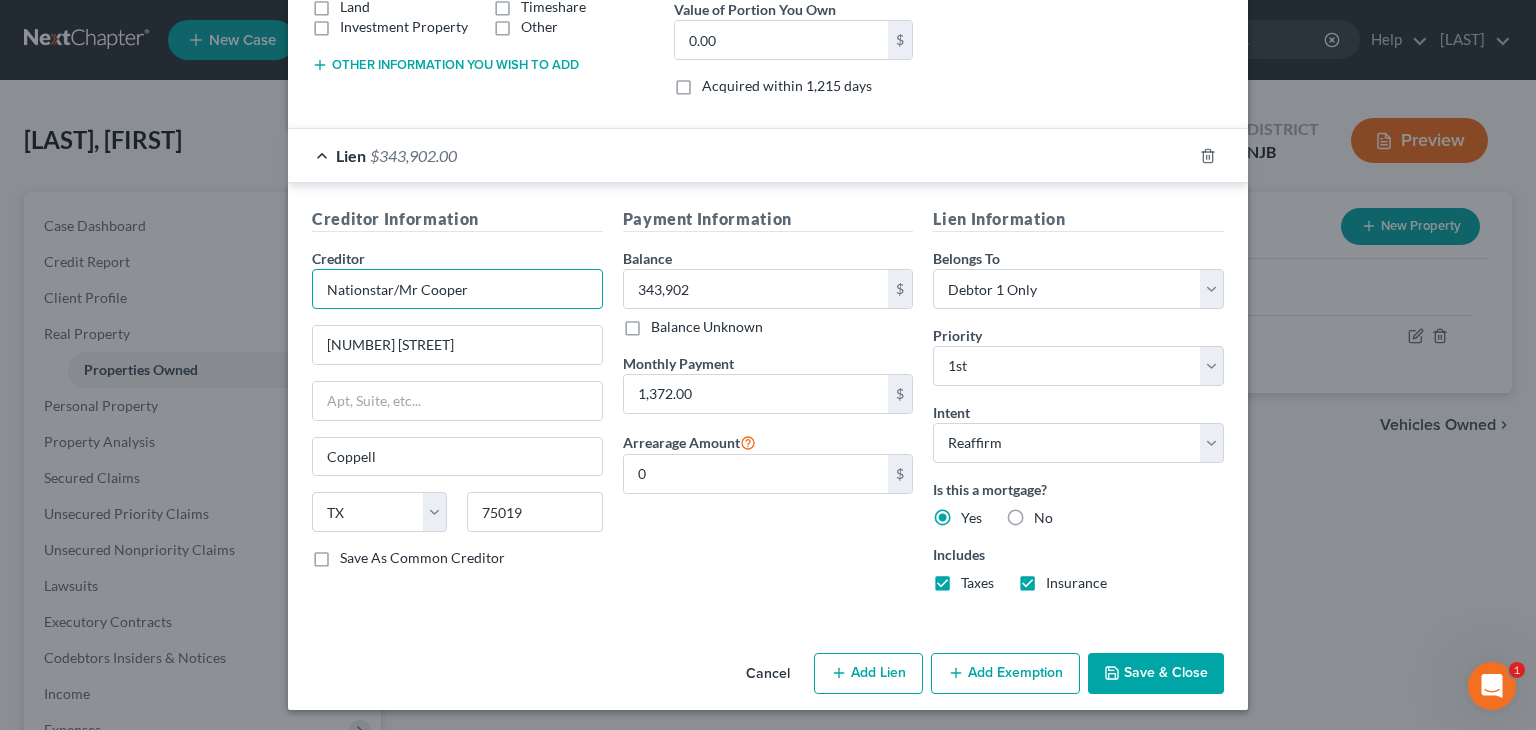 drag, startPoint x: 476, startPoint y: 287, endPoint x: 288, endPoint y: 290, distance: 188.02394 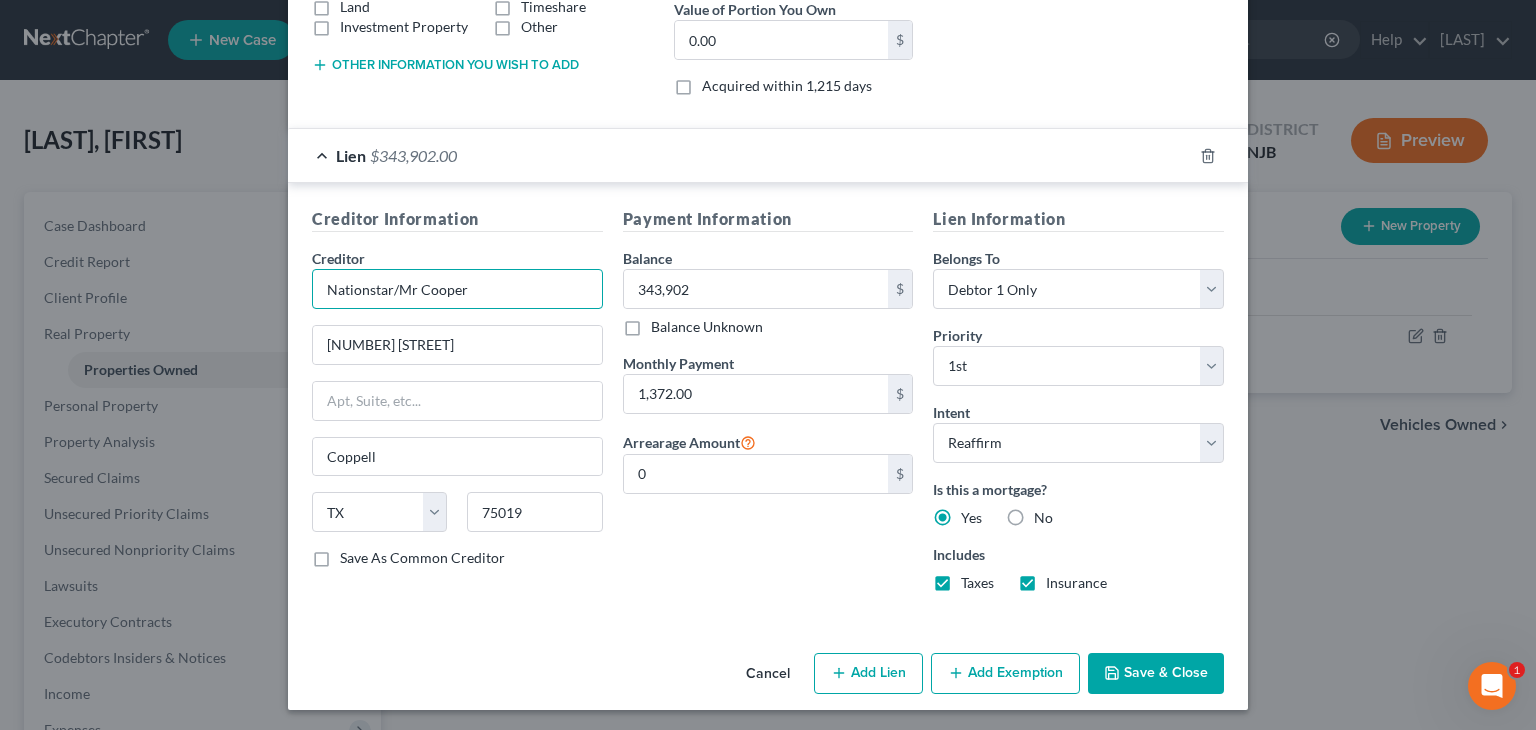type on "T" 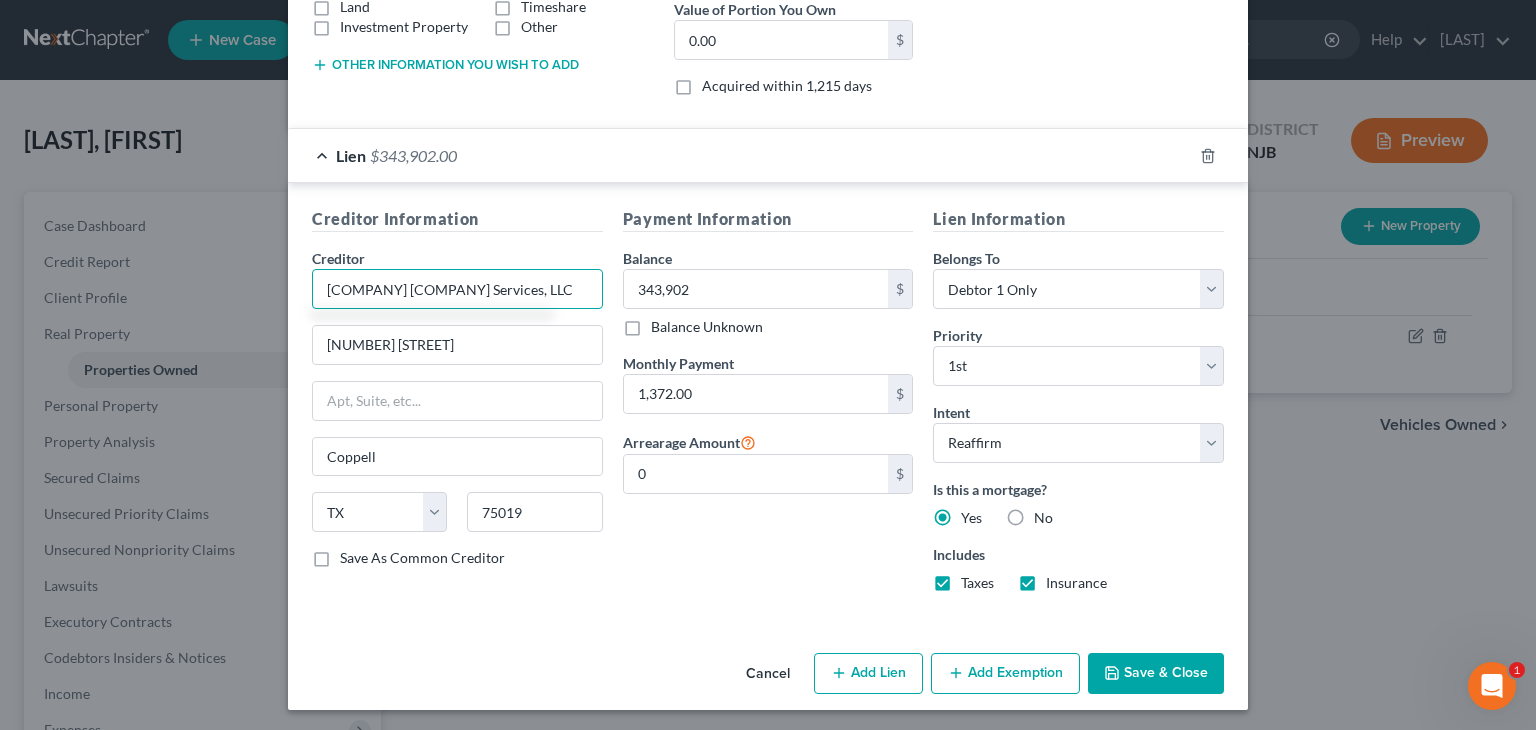 scroll, scrollTop: 0, scrollLeft: 1, axis: horizontal 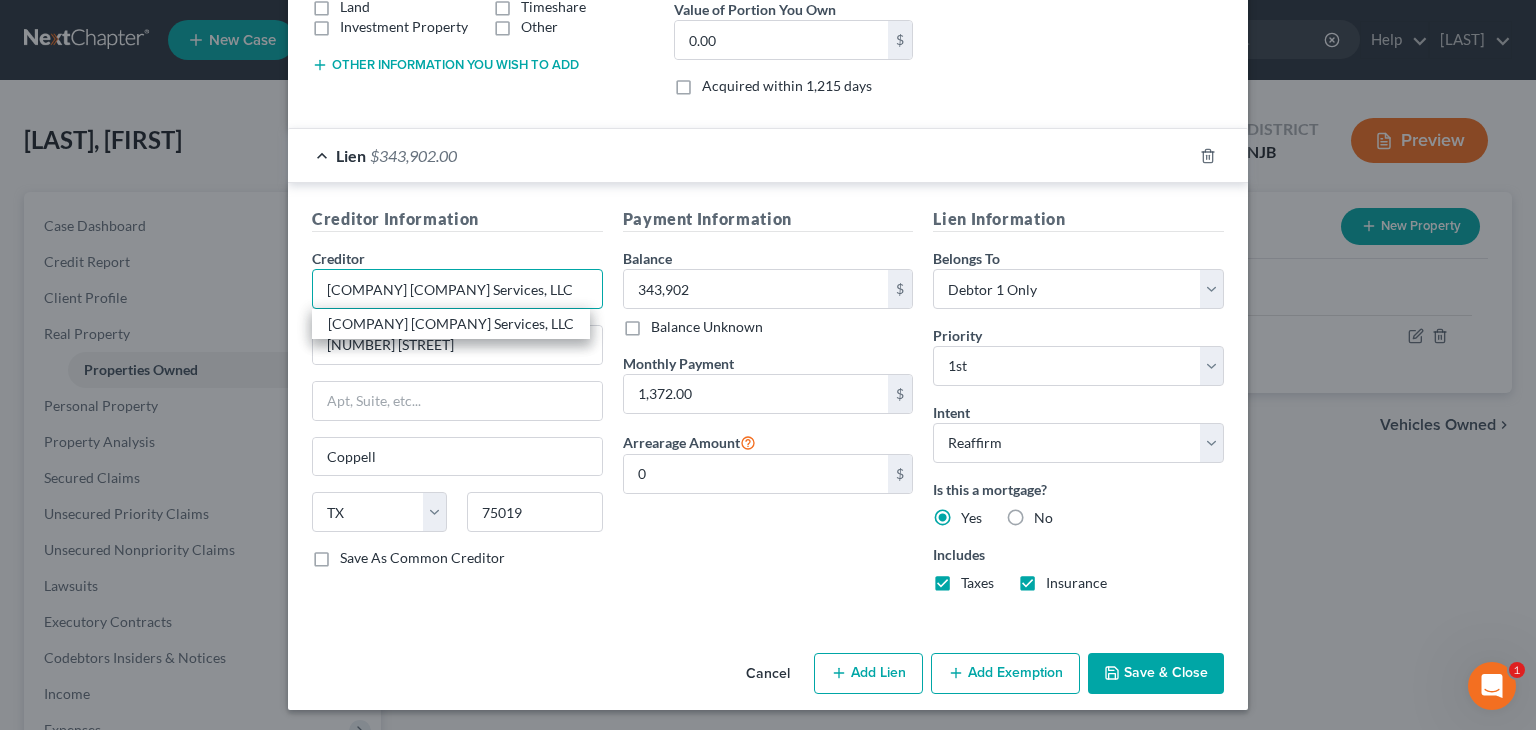 type on "[COMPANY] [COMPANY] Services, LLC" 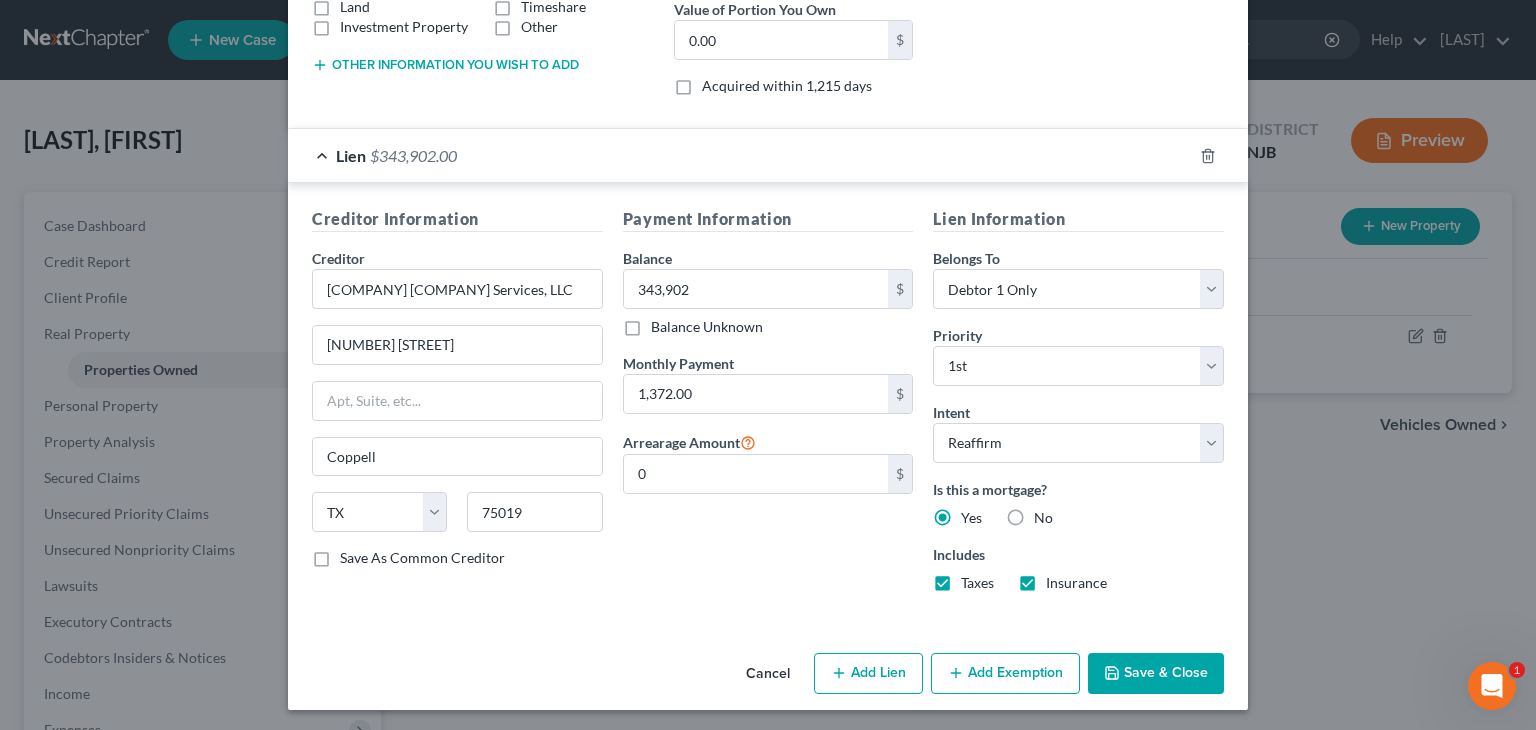 click on "Payment Information Balance
343,902.00 $
Balance Unknown
Balance Undetermined
343,902 $
Balance Unknown
Monthly Payment 1,372.00 $ Arrearage Amount  0 $" at bounding box center (768, 407) 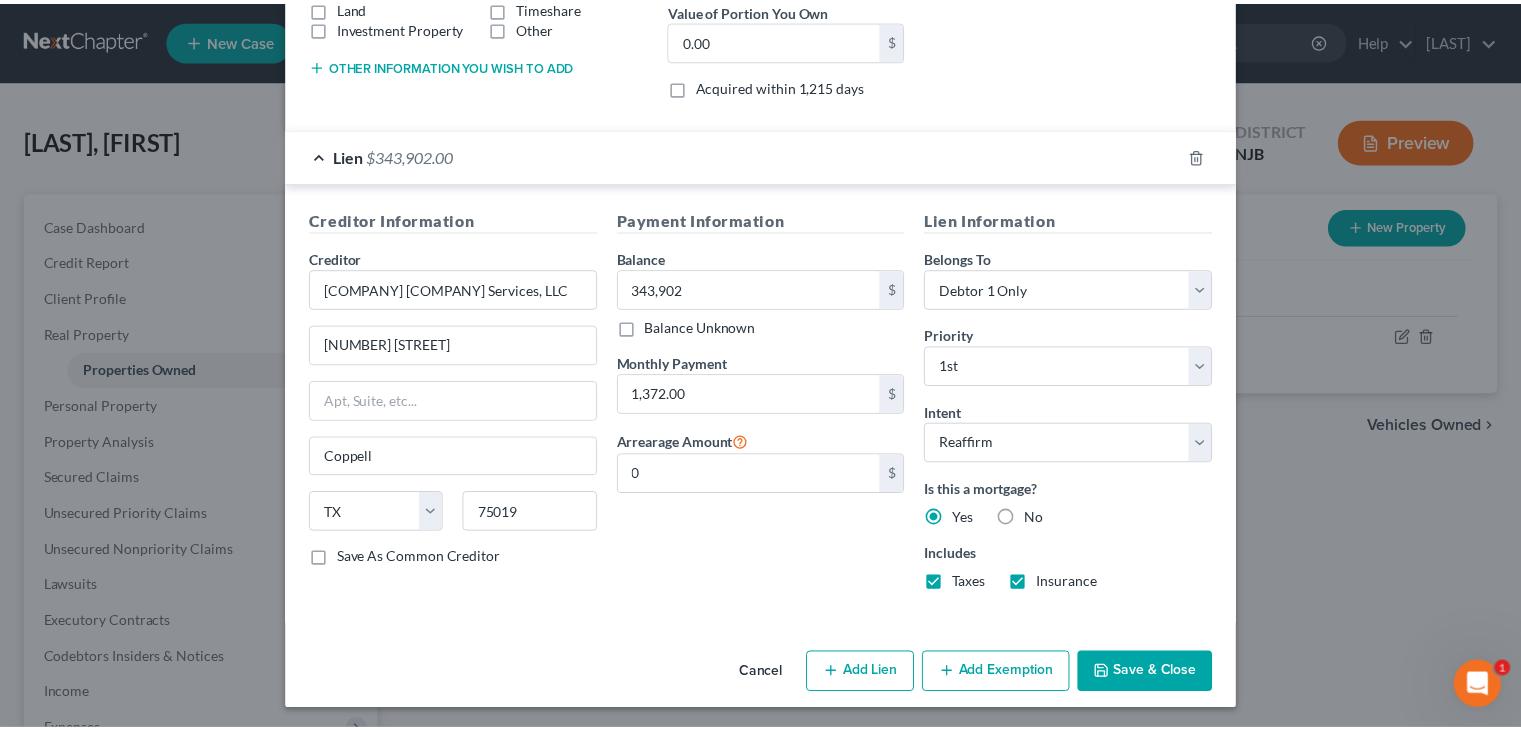 scroll, scrollTop: 0, scrollLeft: 0, axis: both 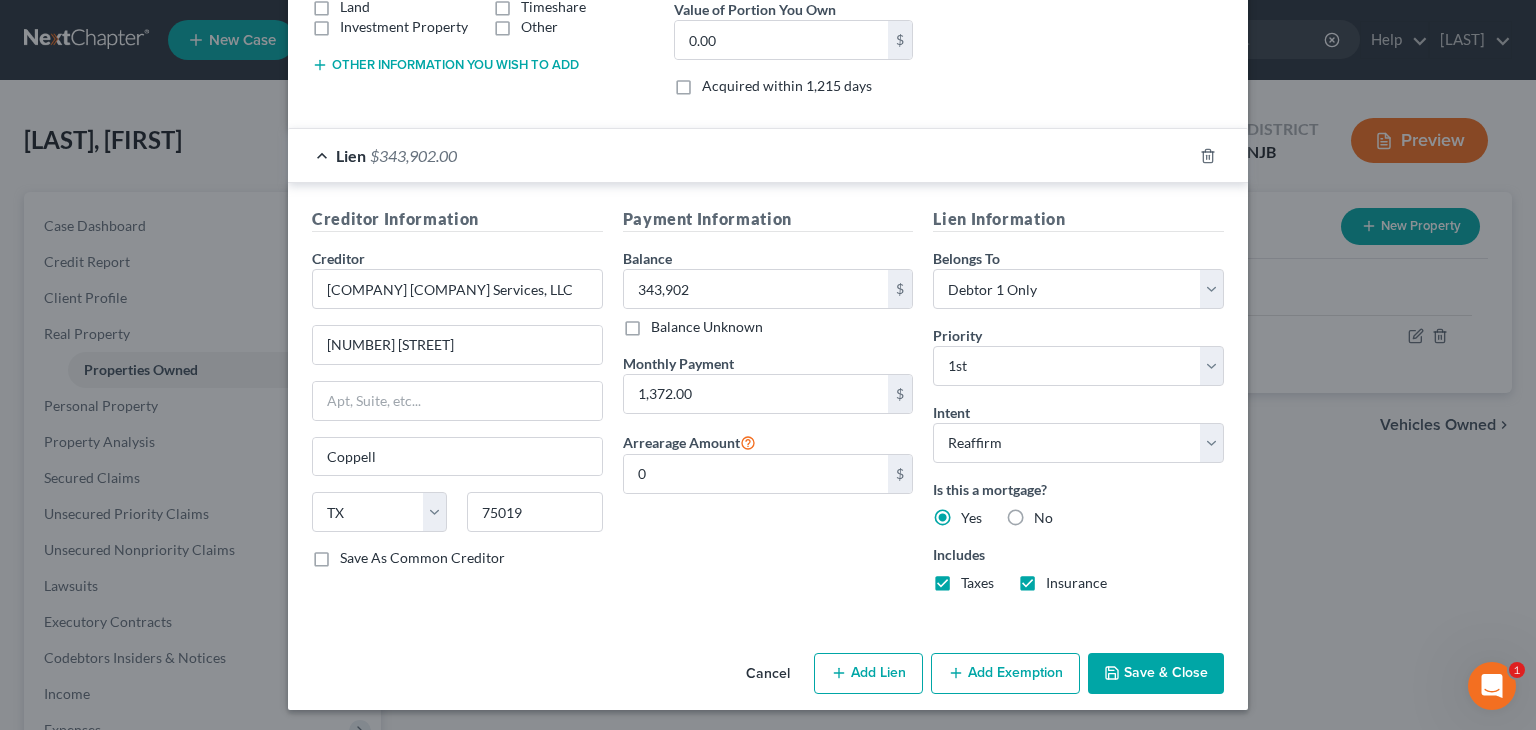 click on "Save As Common Creditor" at bounding box center (422, 558) 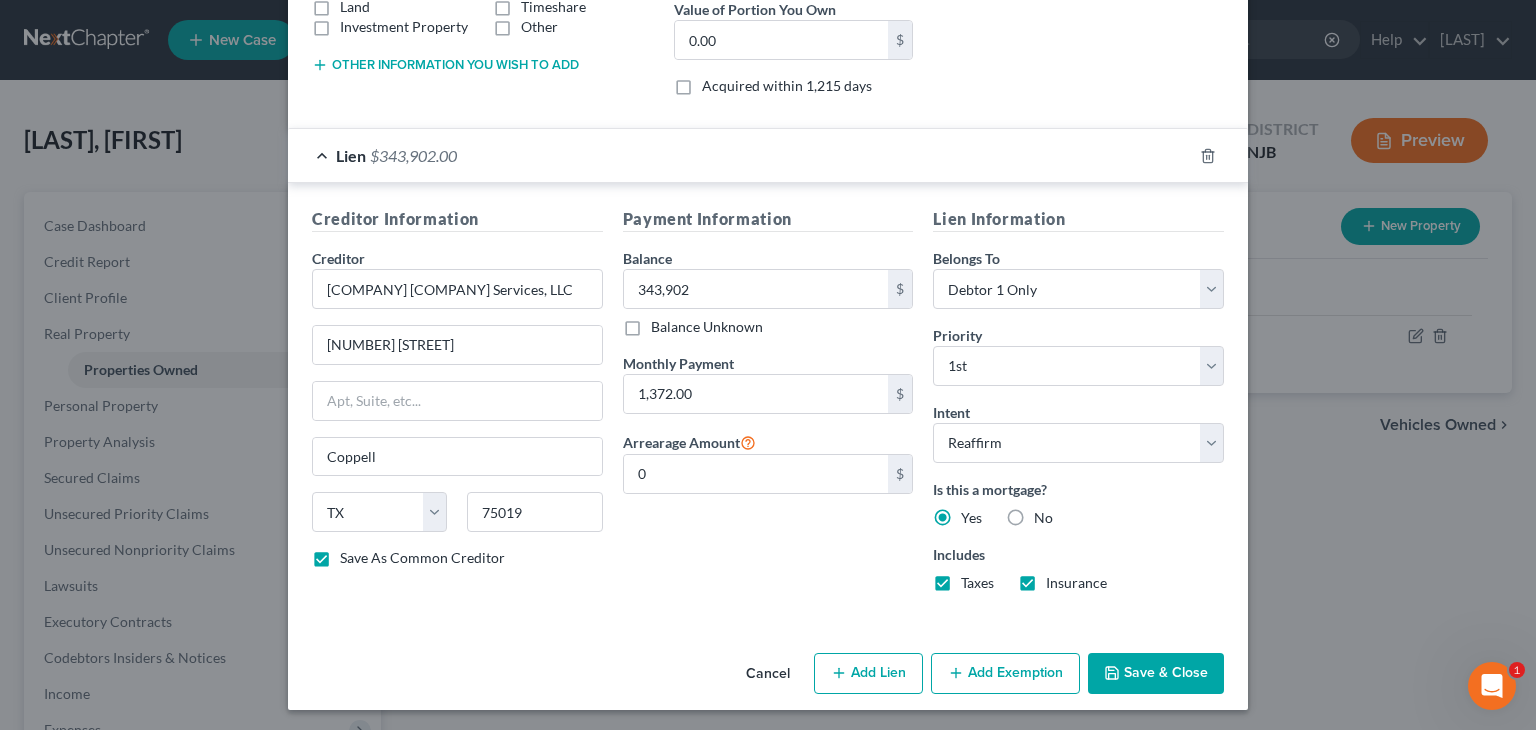 click on "Save & Close" at bounding box center [1156, 674] 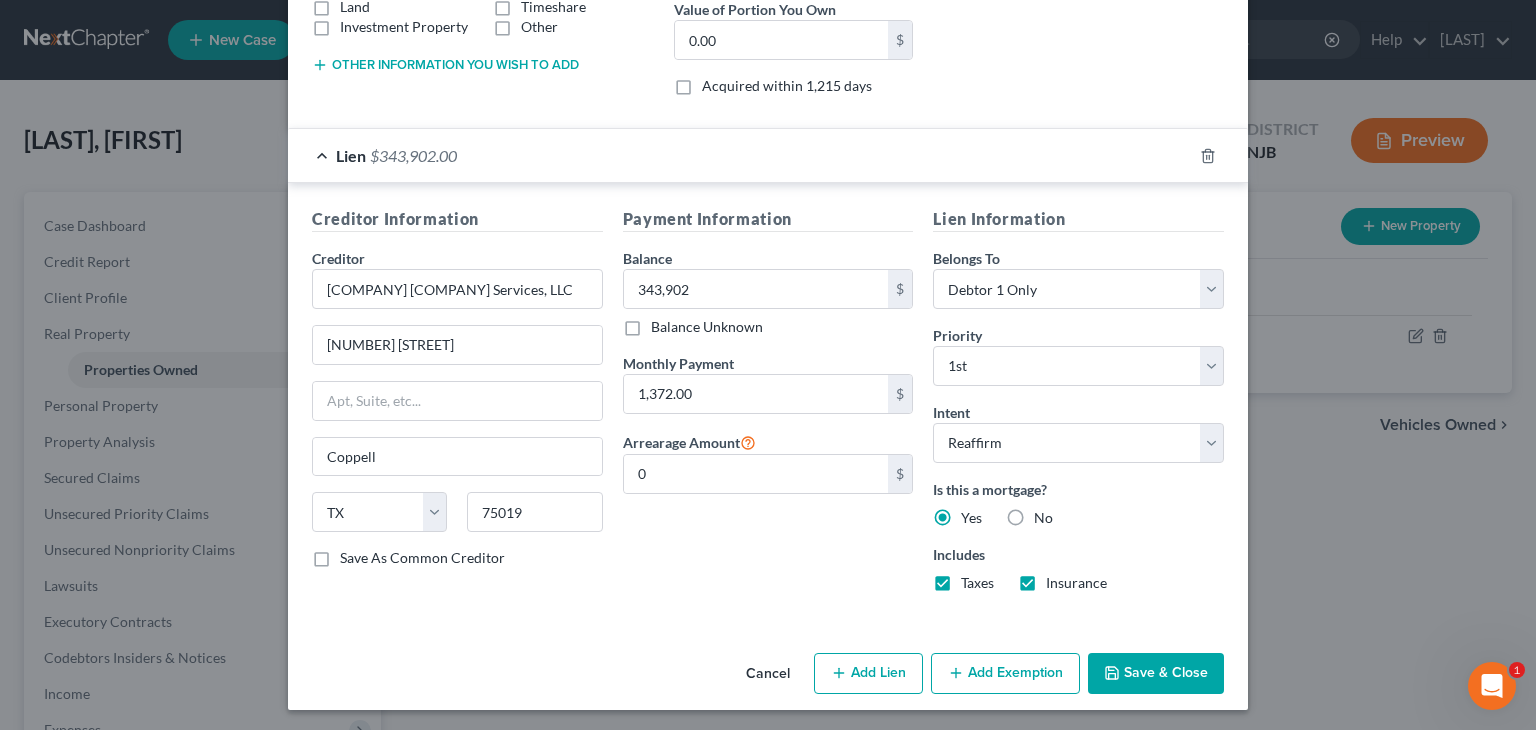 checkbox on "false" 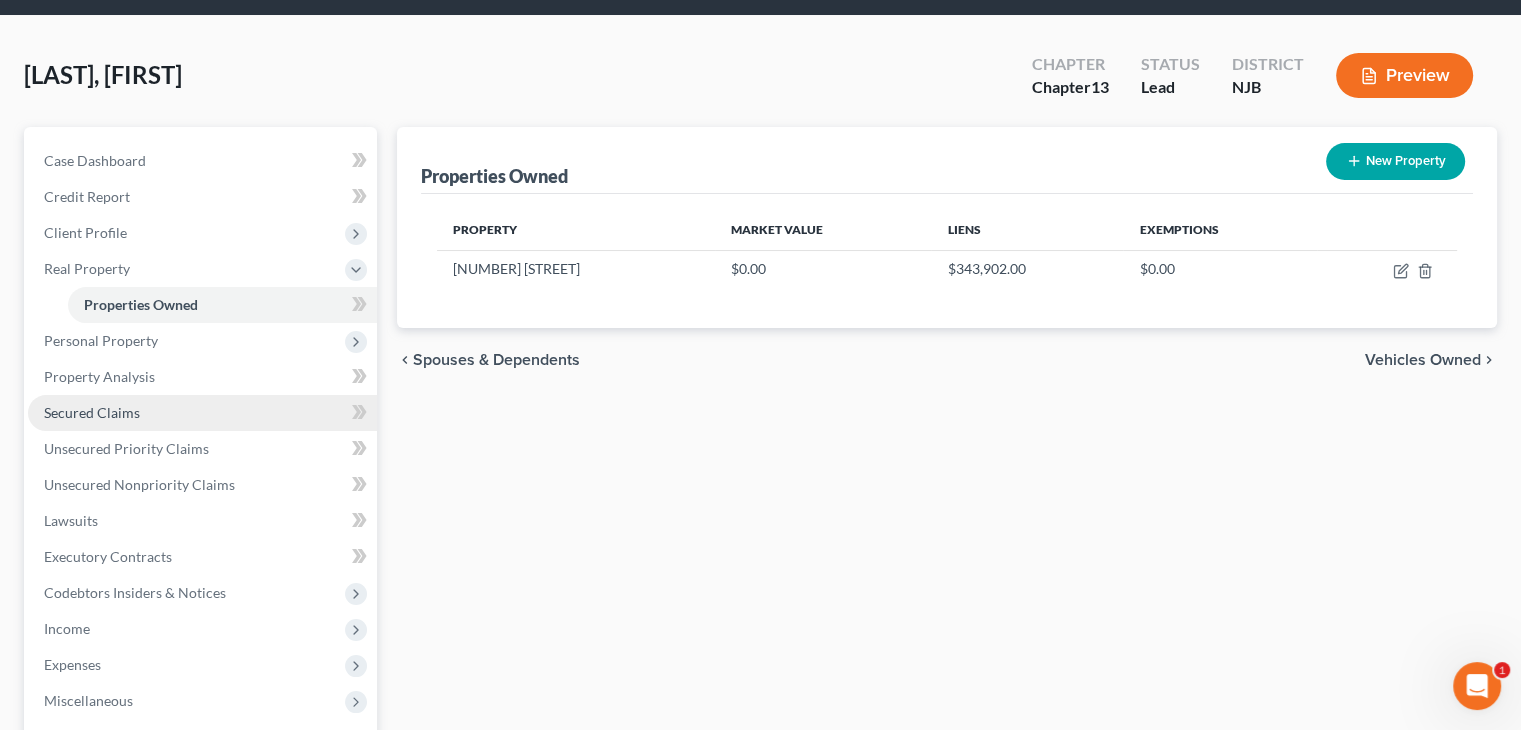 scroll, scrollTop: 100, scrollLeft: 0, axis: vertical 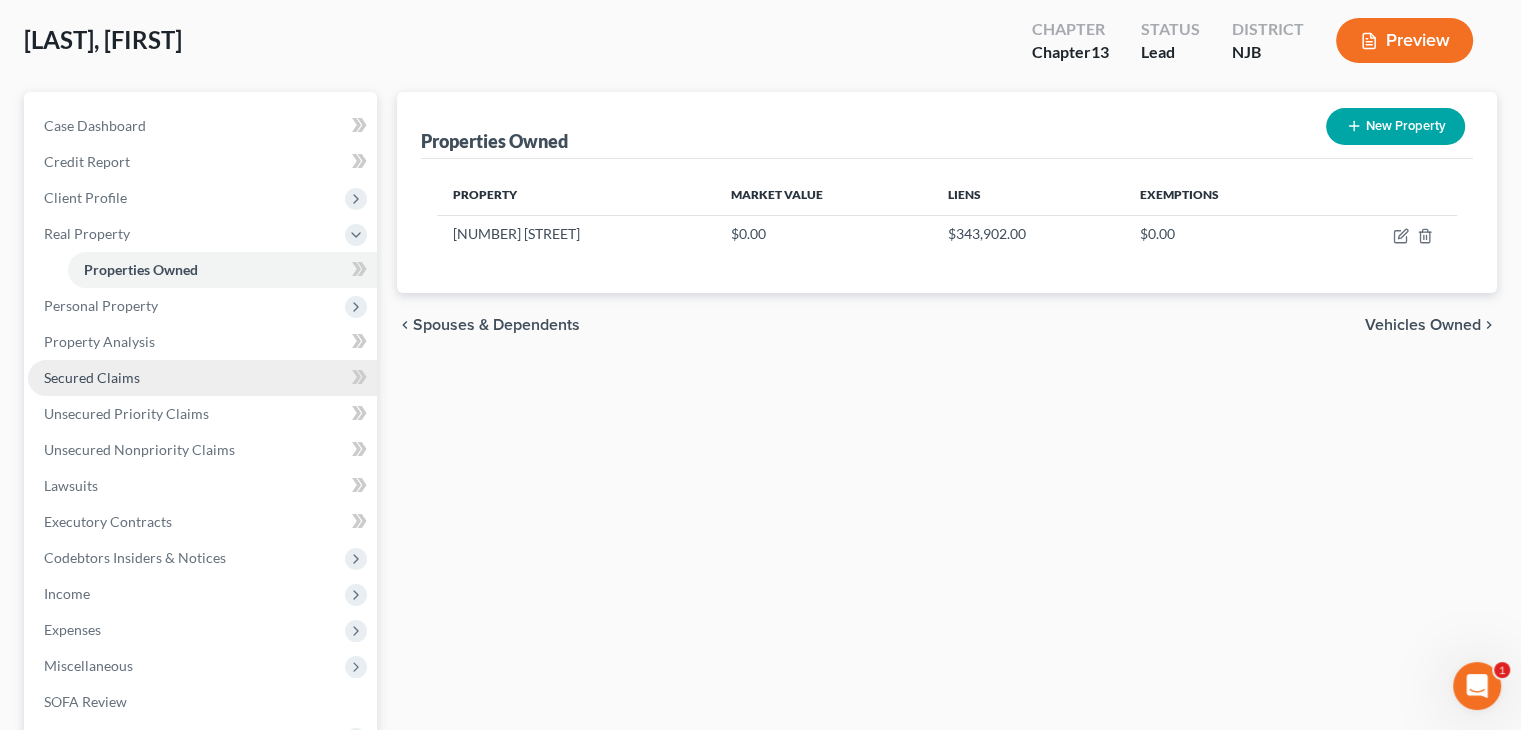 click on "Secured Claims" at bounding box center [92, 377] 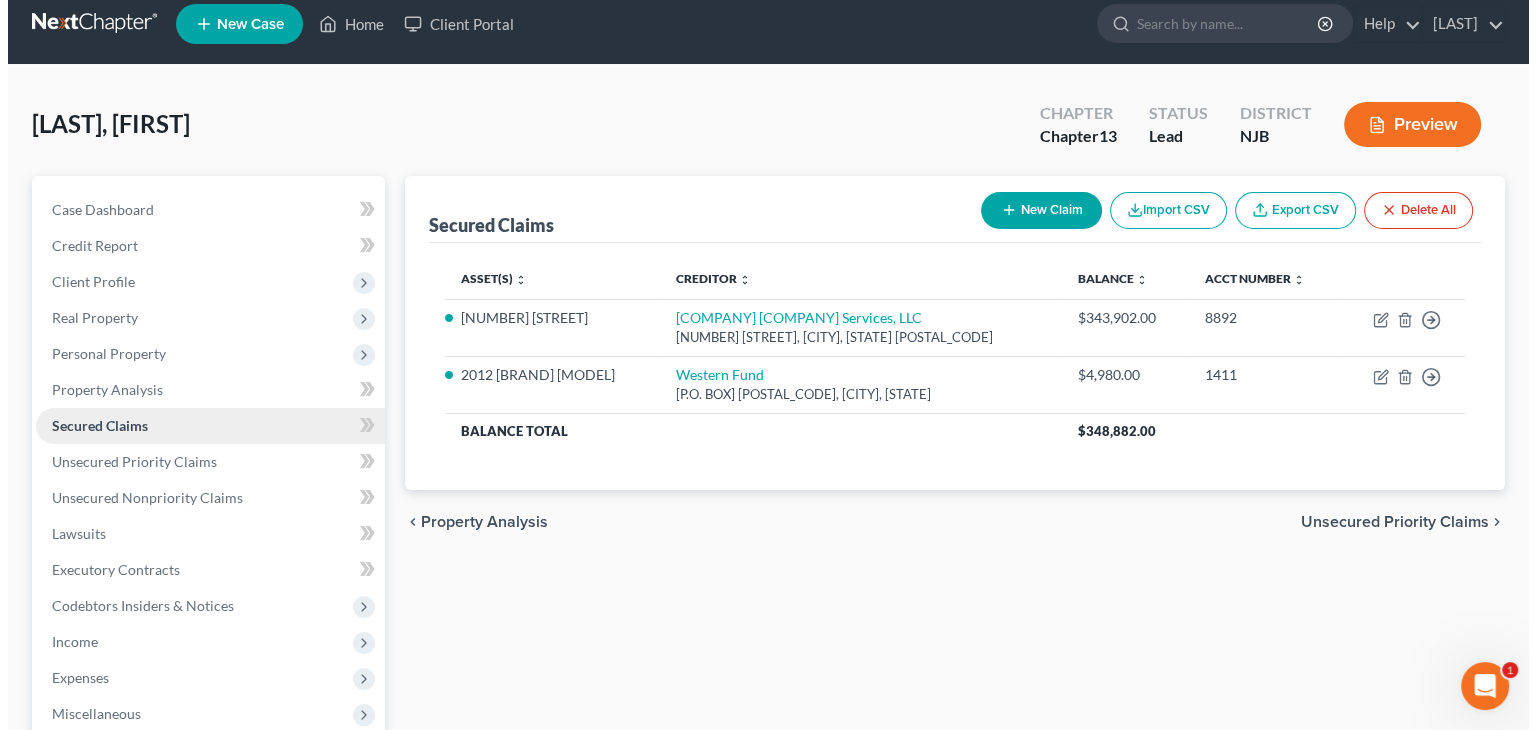 scroll, scrollTop: 0, scrollLeft: 0, axis: both 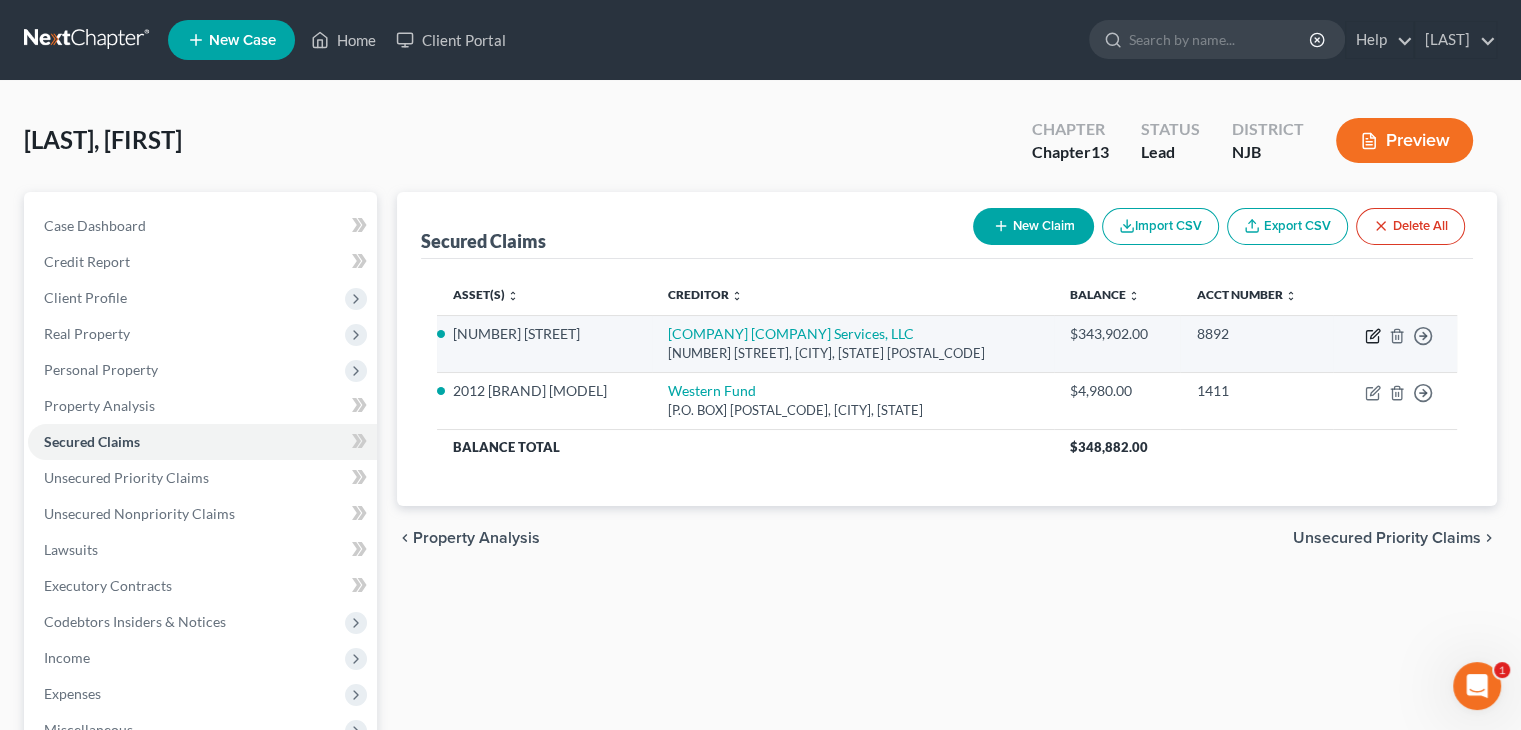 click 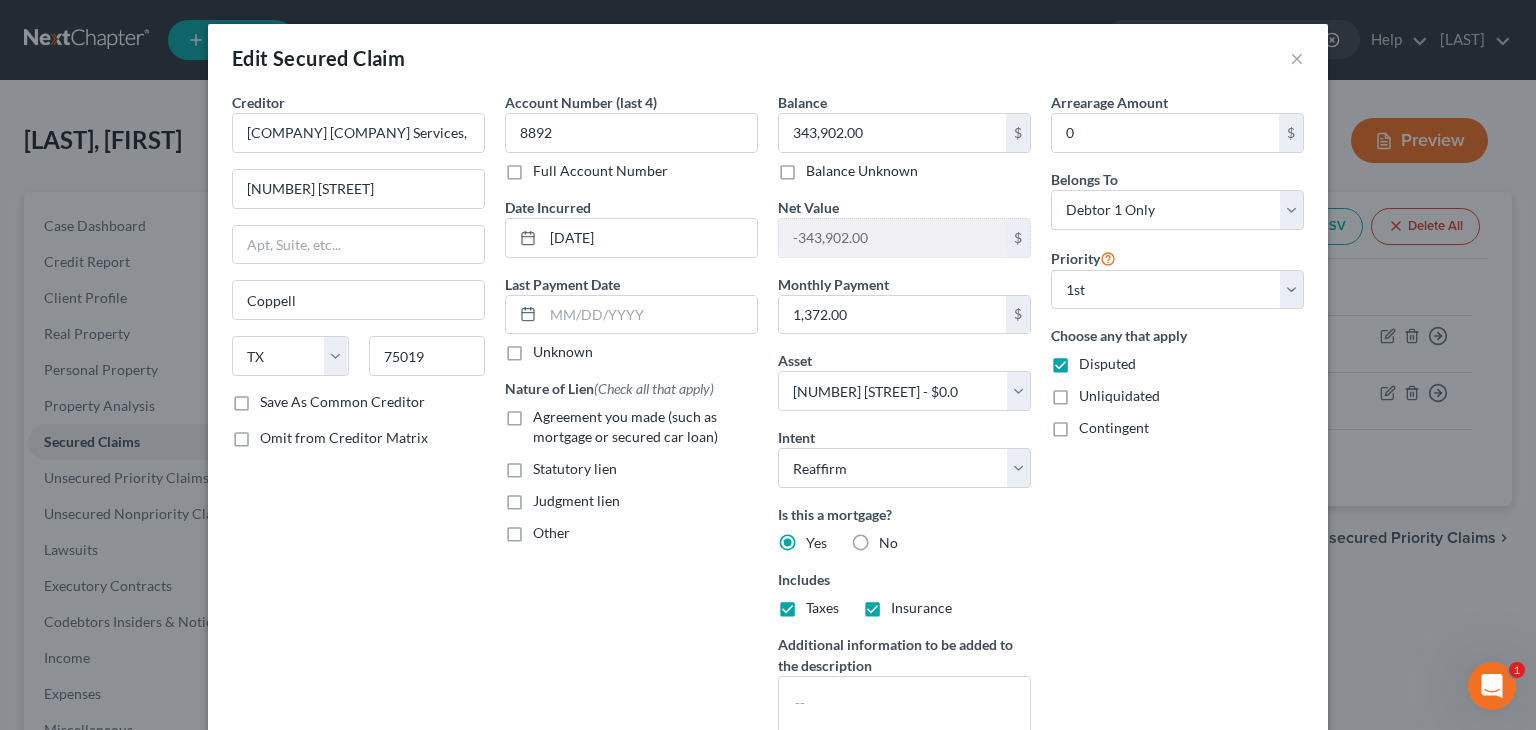 scroll, scrollTop: 217, scrollLeft: 0, axis: vertical 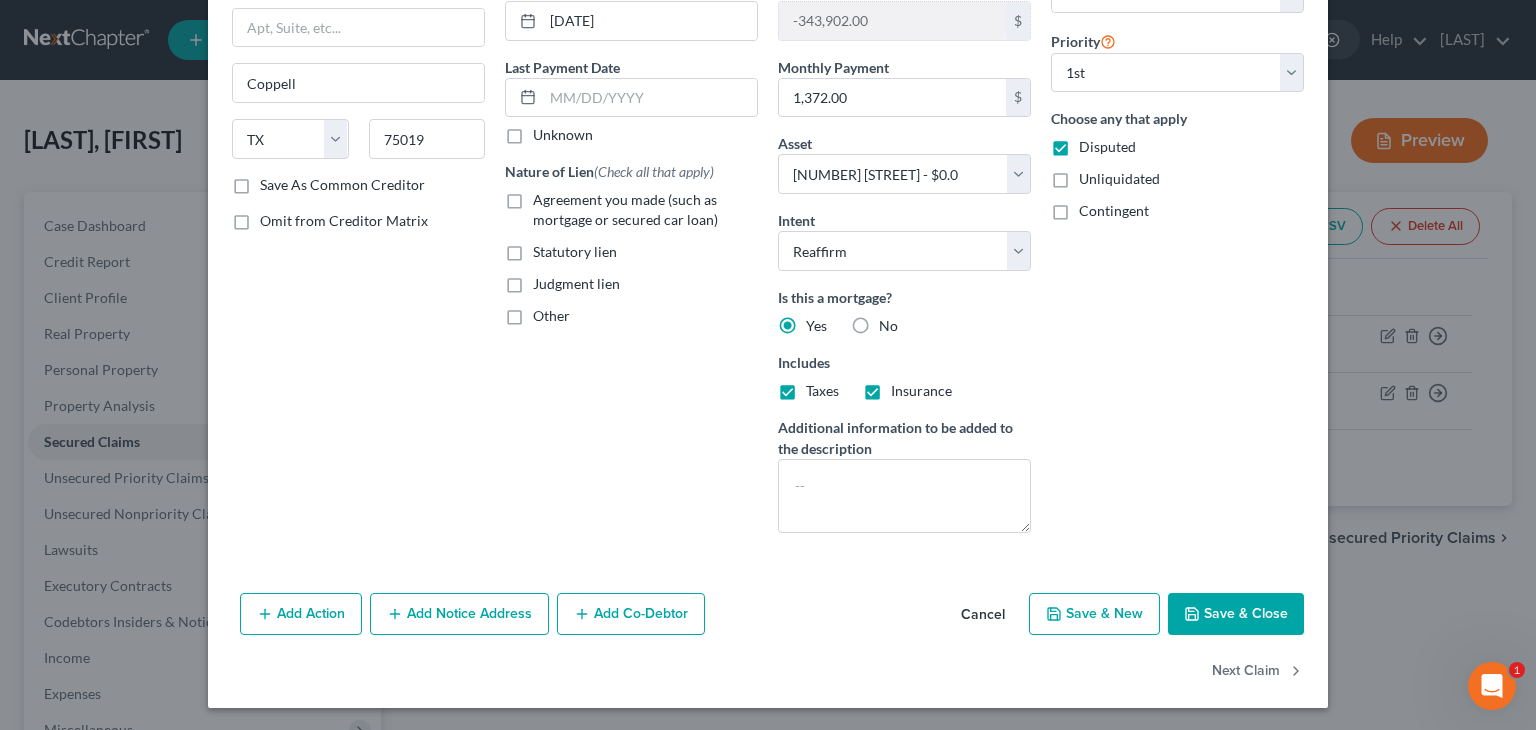 click on "Add Notice Address" at bounding box center [459, 614] 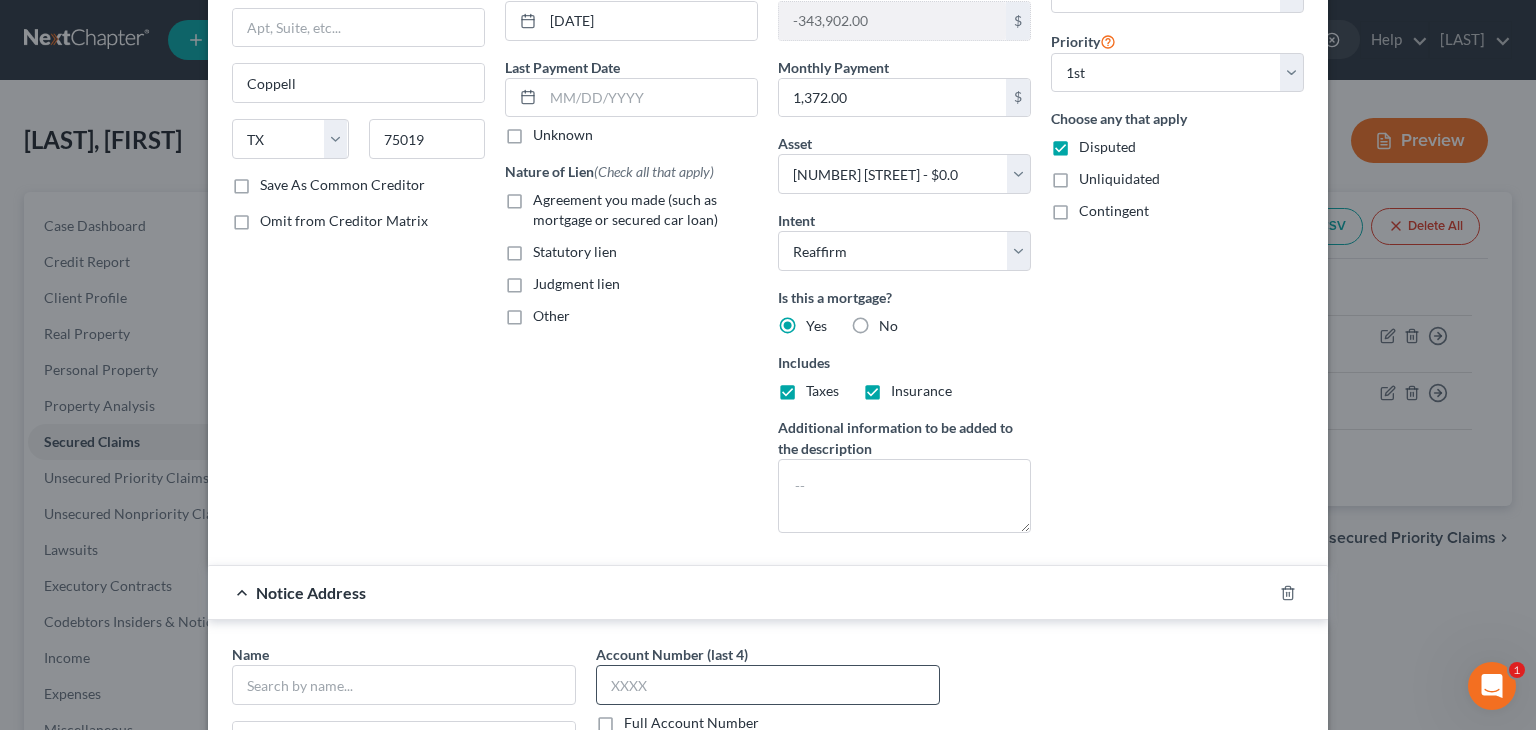 type 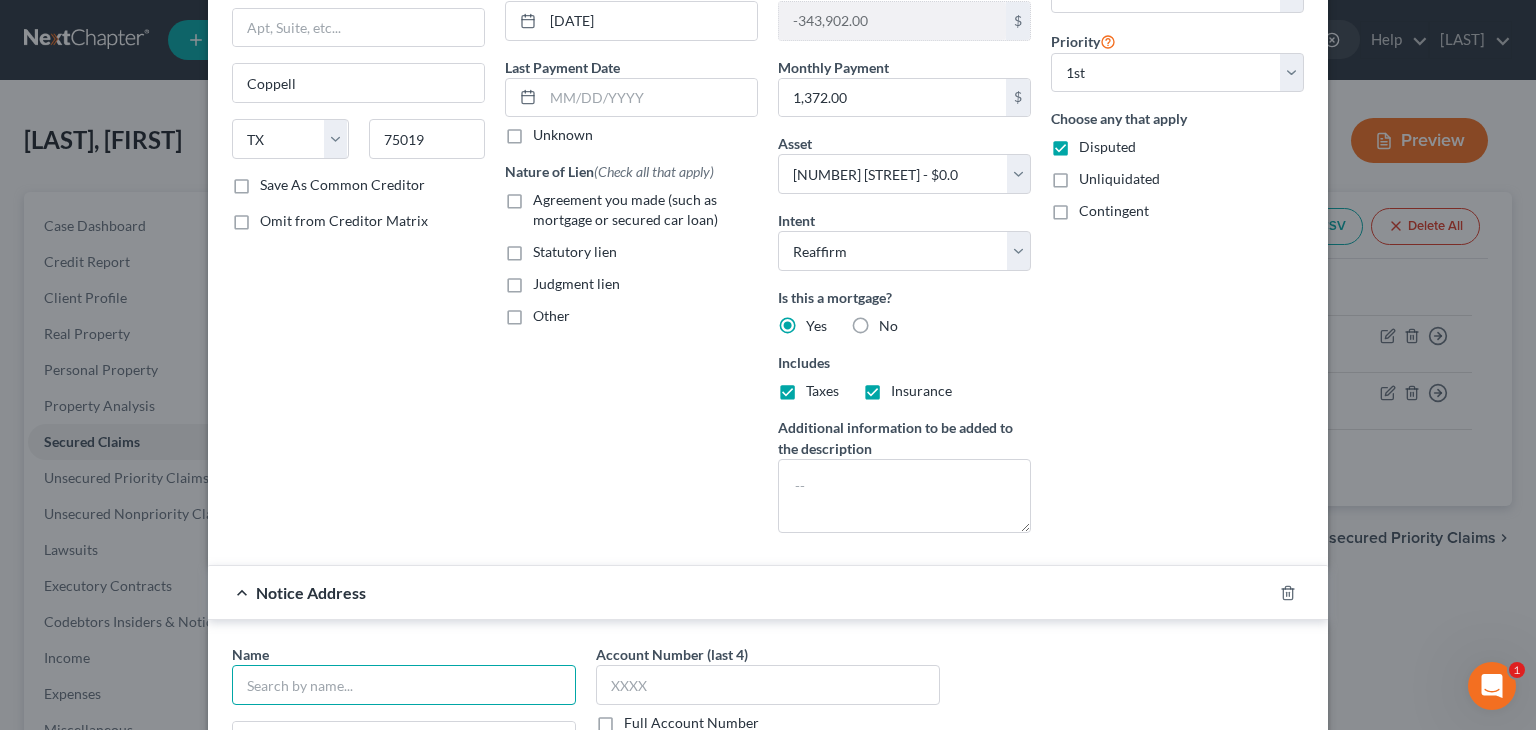 click at bounding box center (404, 685) 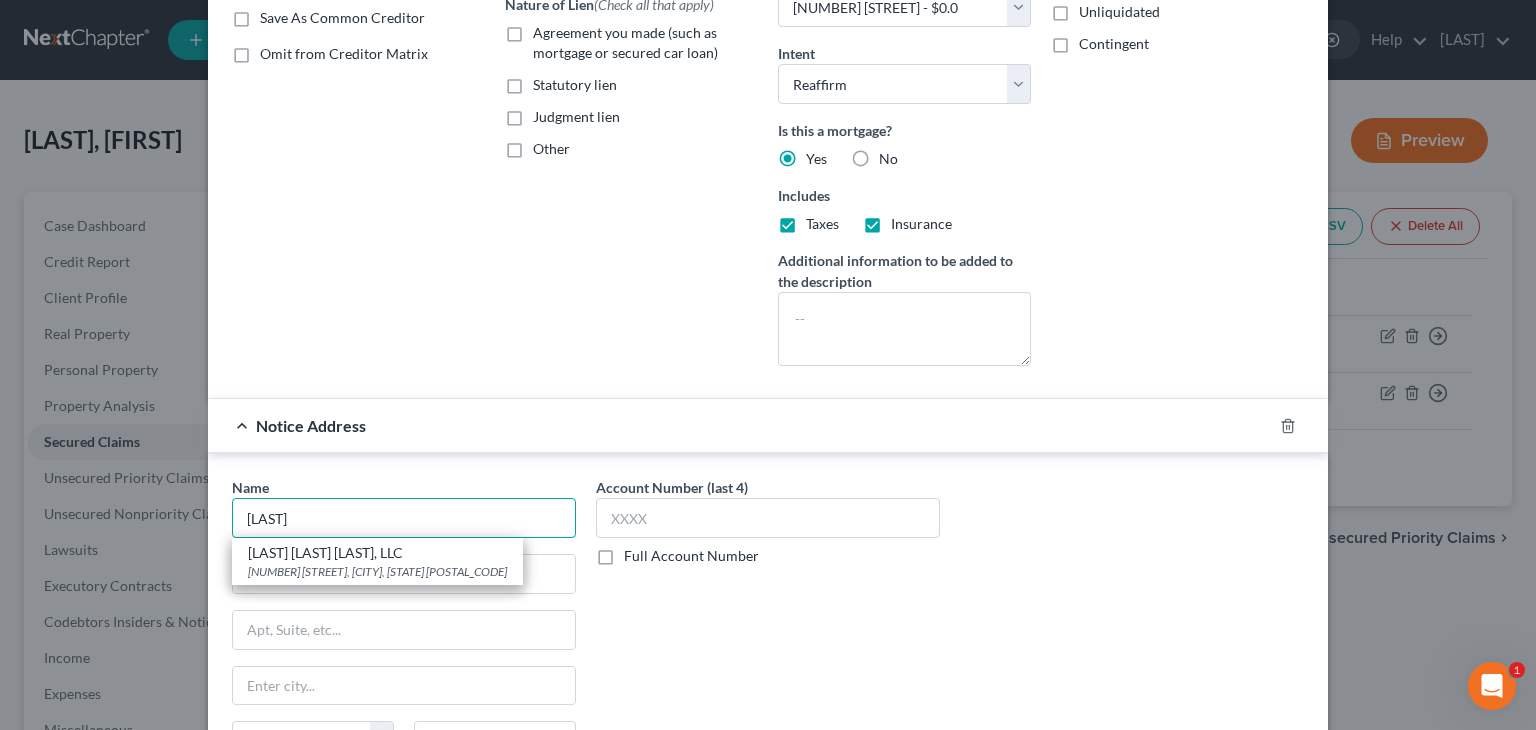 scroll, scrollTop: 417, scrollLeft: 0, axis: vertical 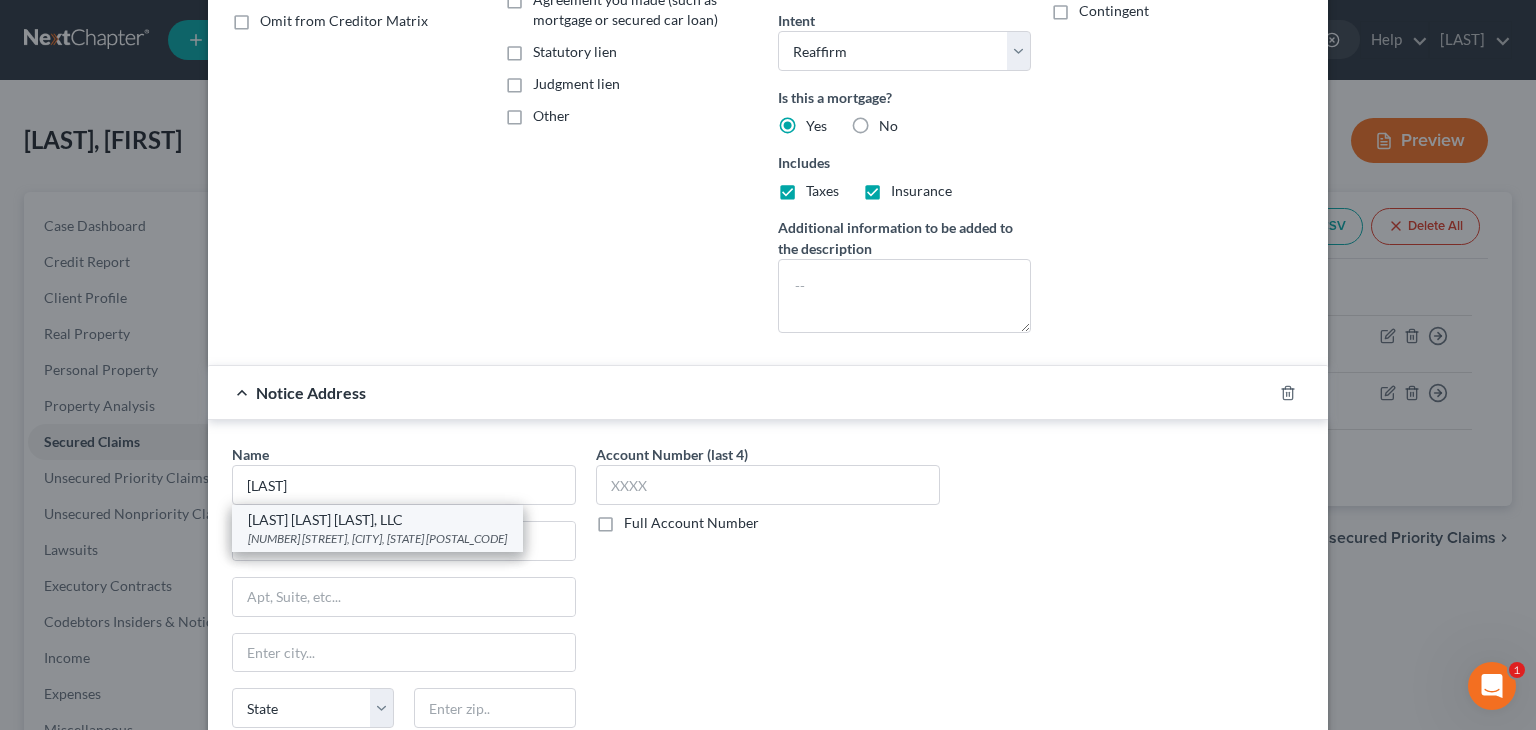 click on "[LAST] [LAST] [LAST], LLC" at bounding box center (377, 520) 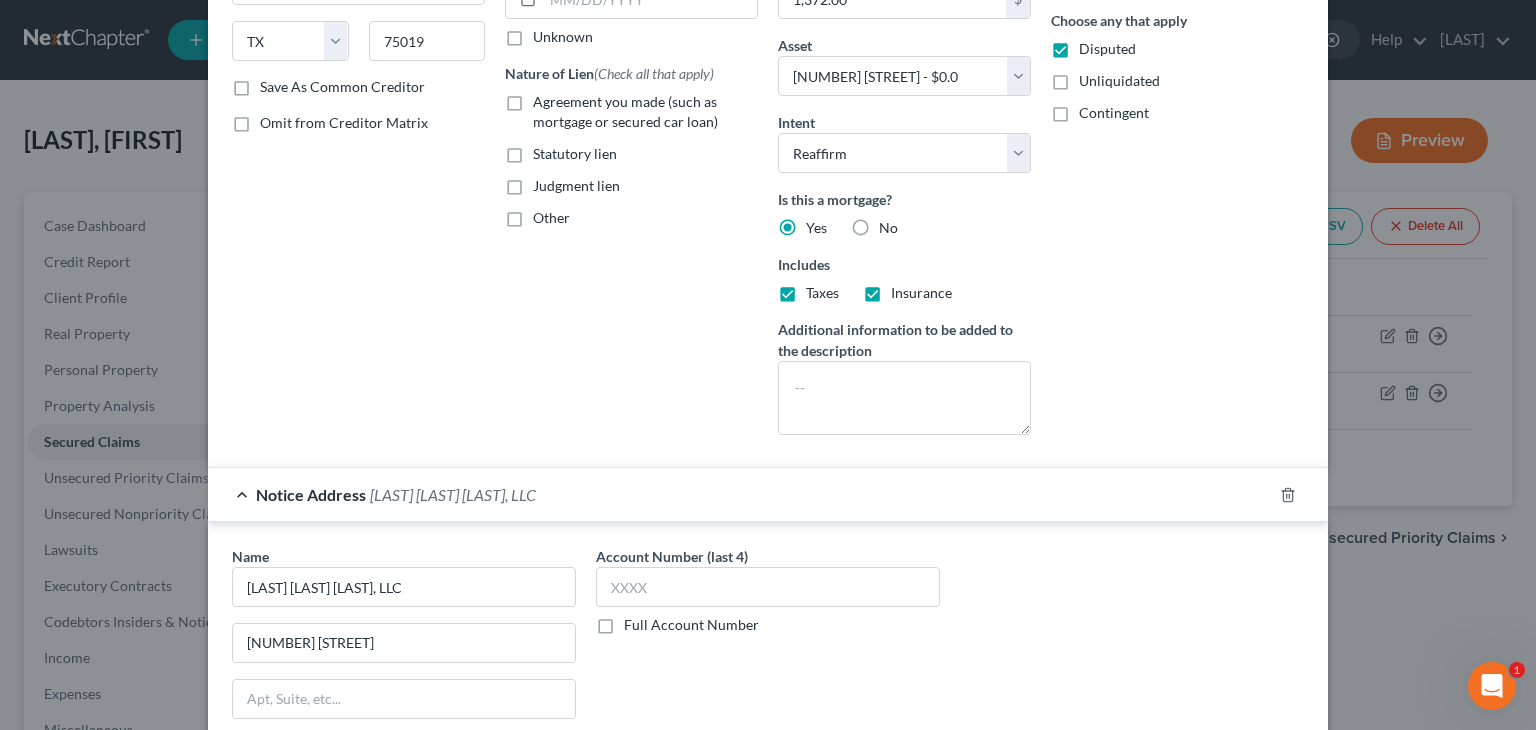 scroll, scrollTop: 317, scrollLeft: 0, axis: vertical 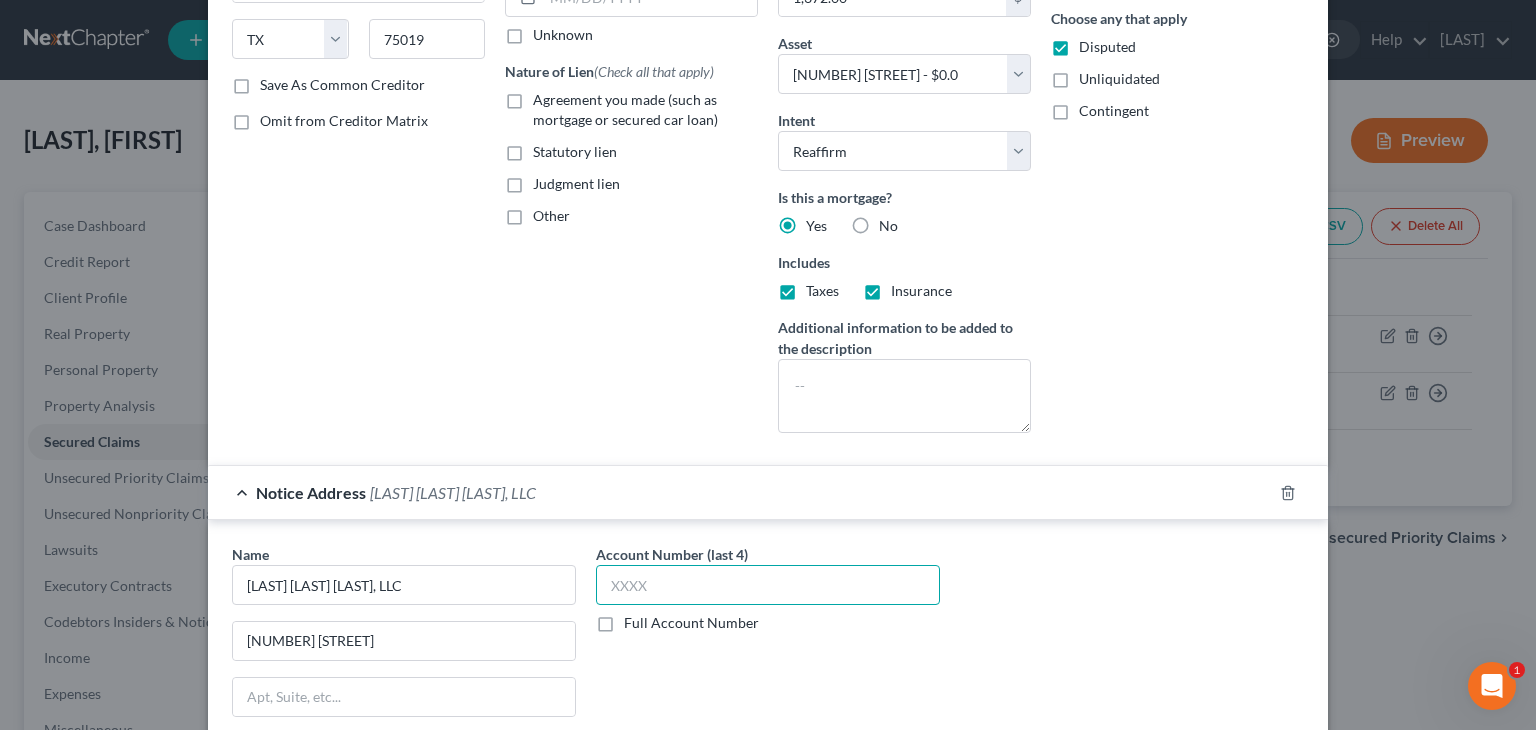 drag, startPoint x: 648, startPoint y: 580, endPoint x: 612, endPoint y: 579, distance: 36.013885 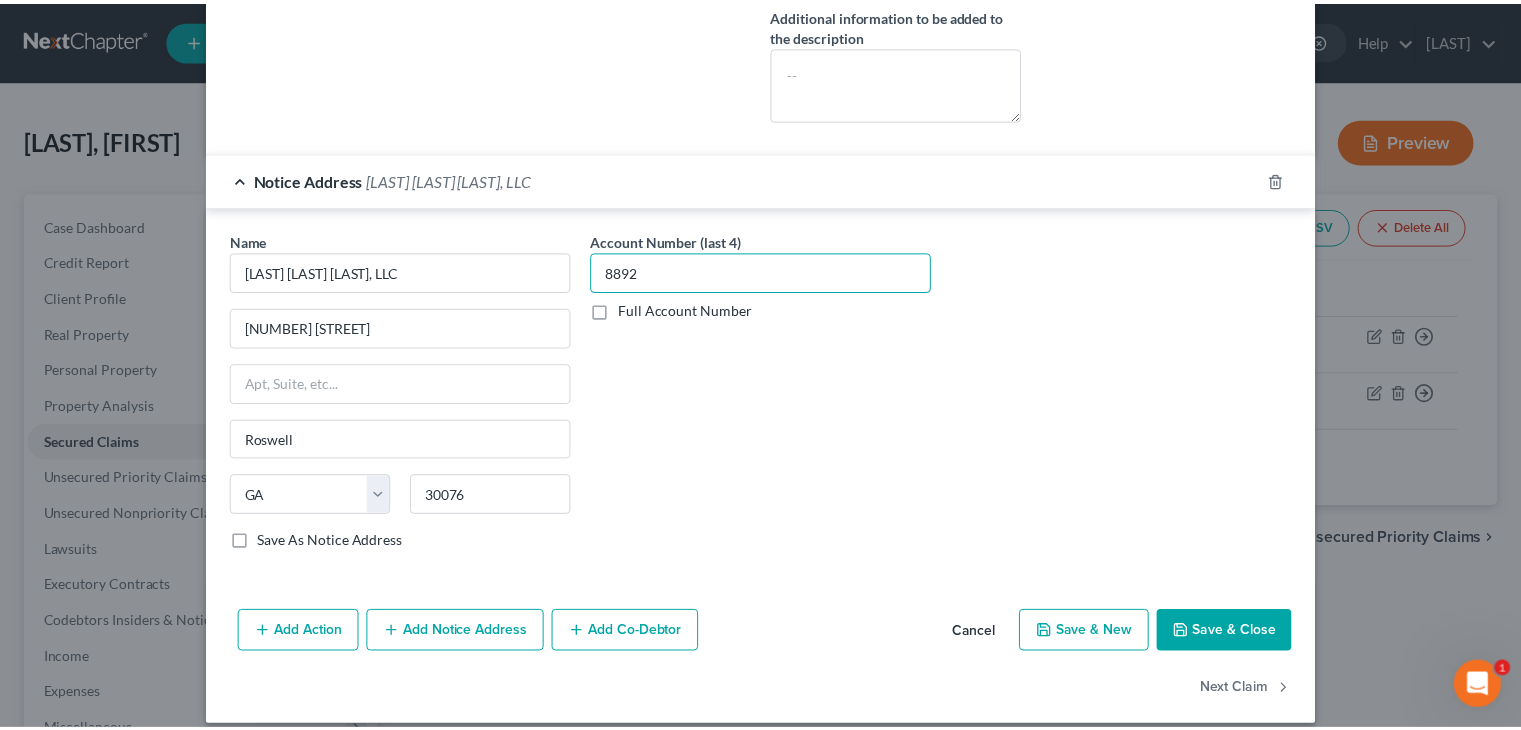 scroll, scrollTop: 646, scrollLeft: 0, axis: vertical 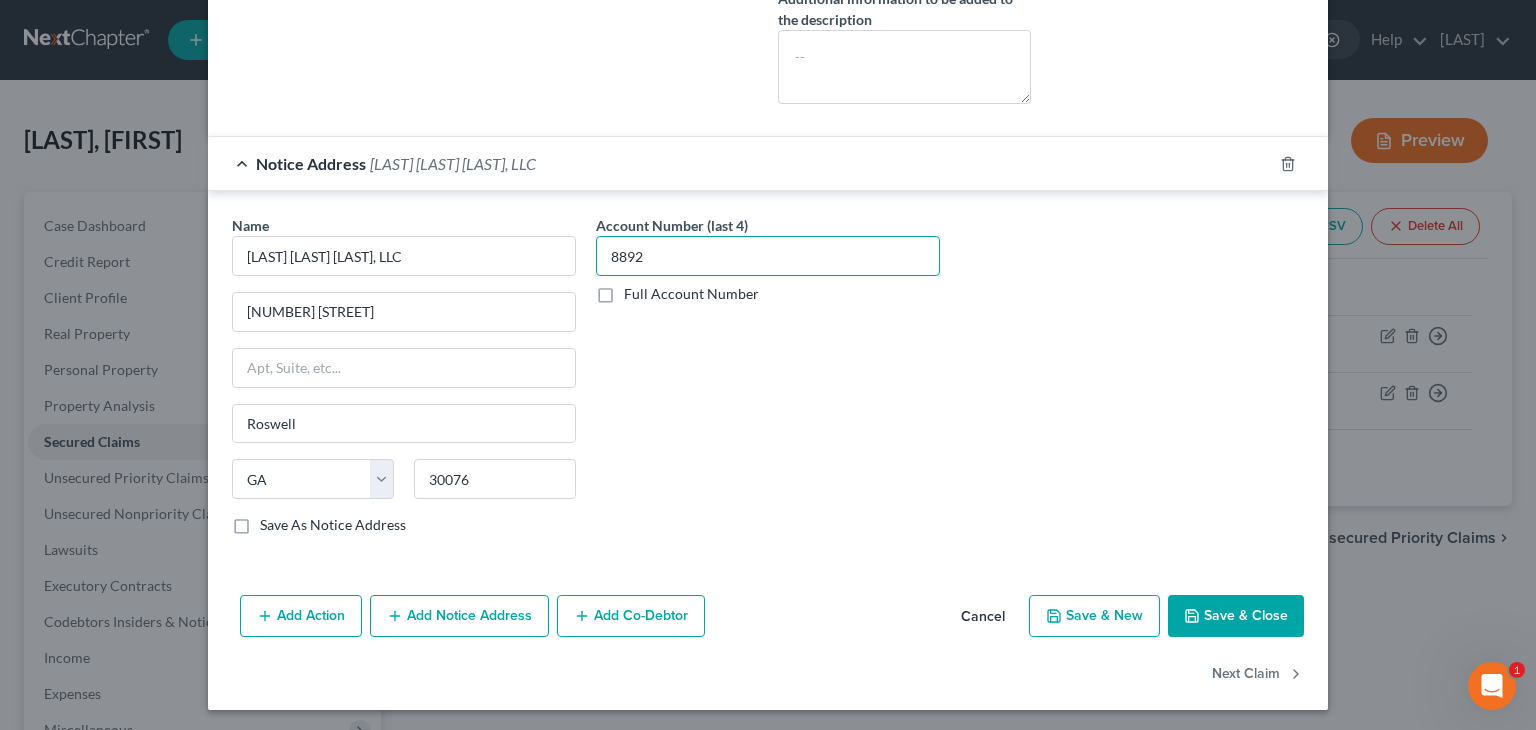 type on "8892" 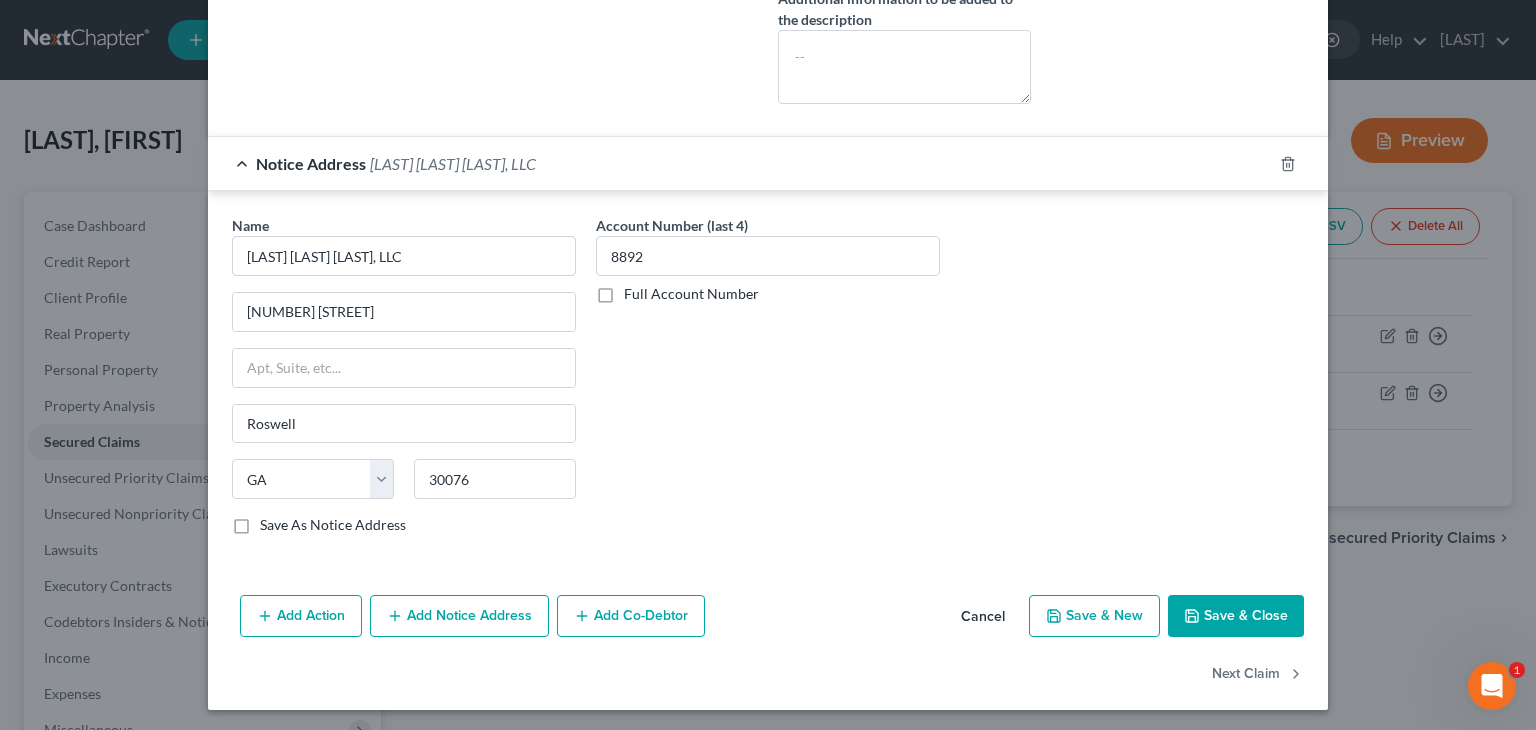 click on "Save & Close" at bounding box center (1236, 616) 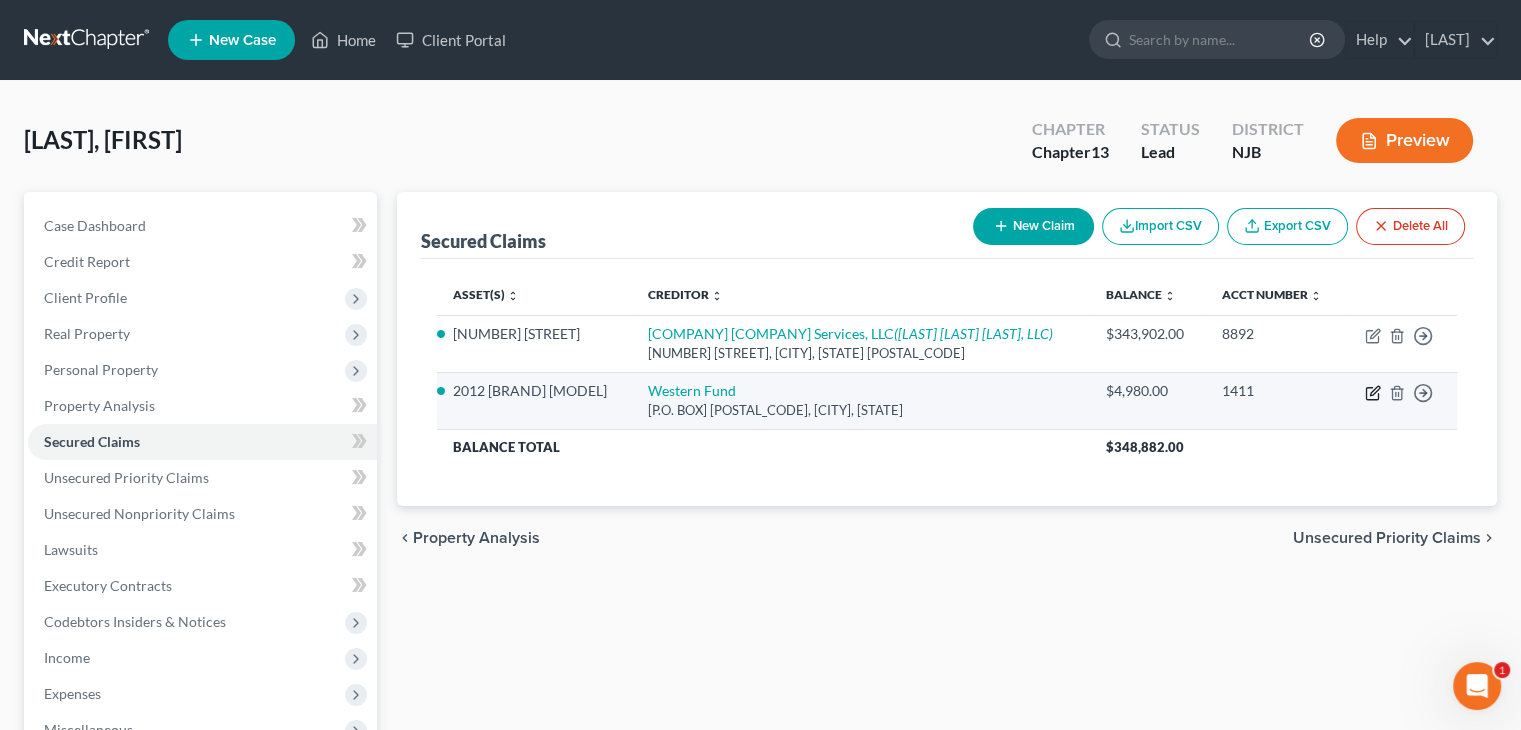 click 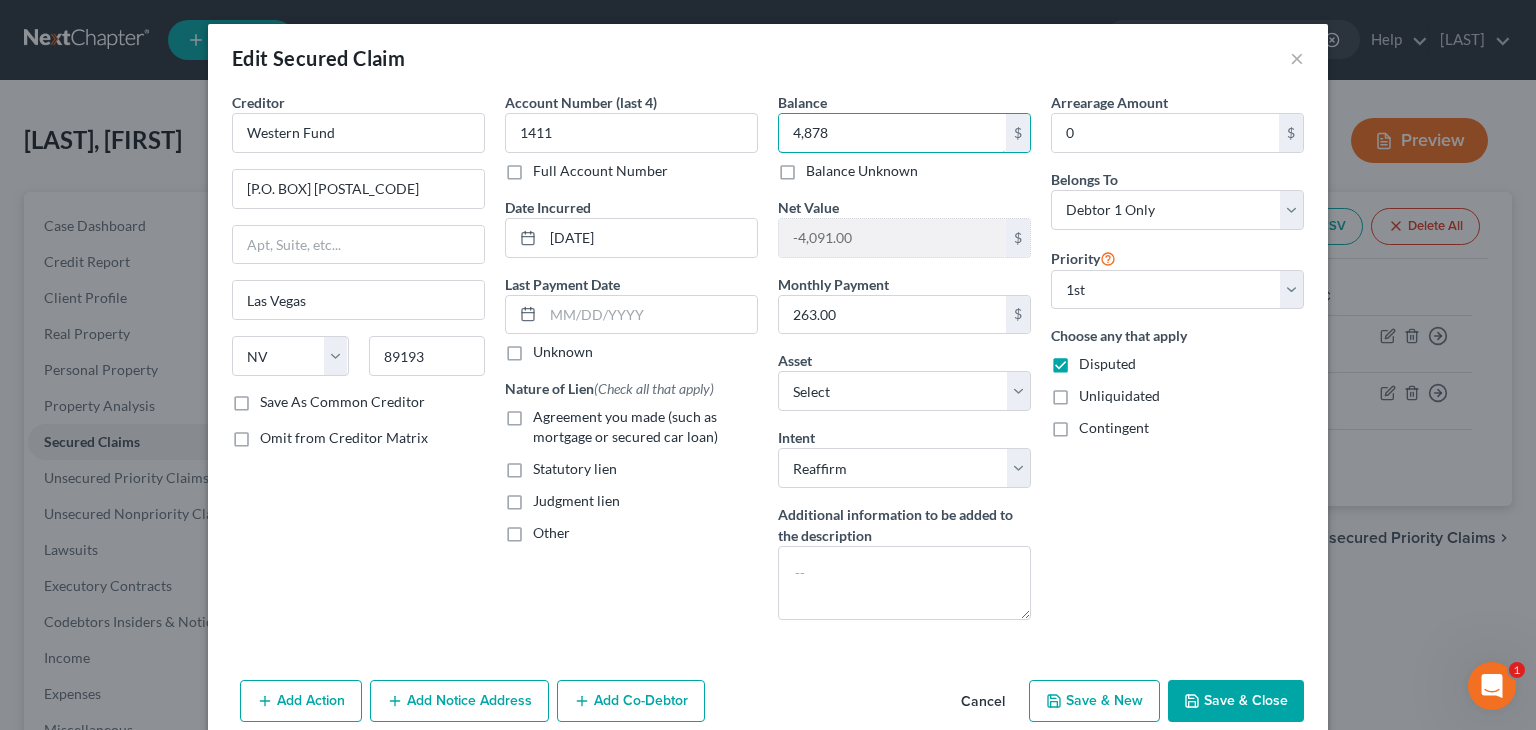 type on "4,878" 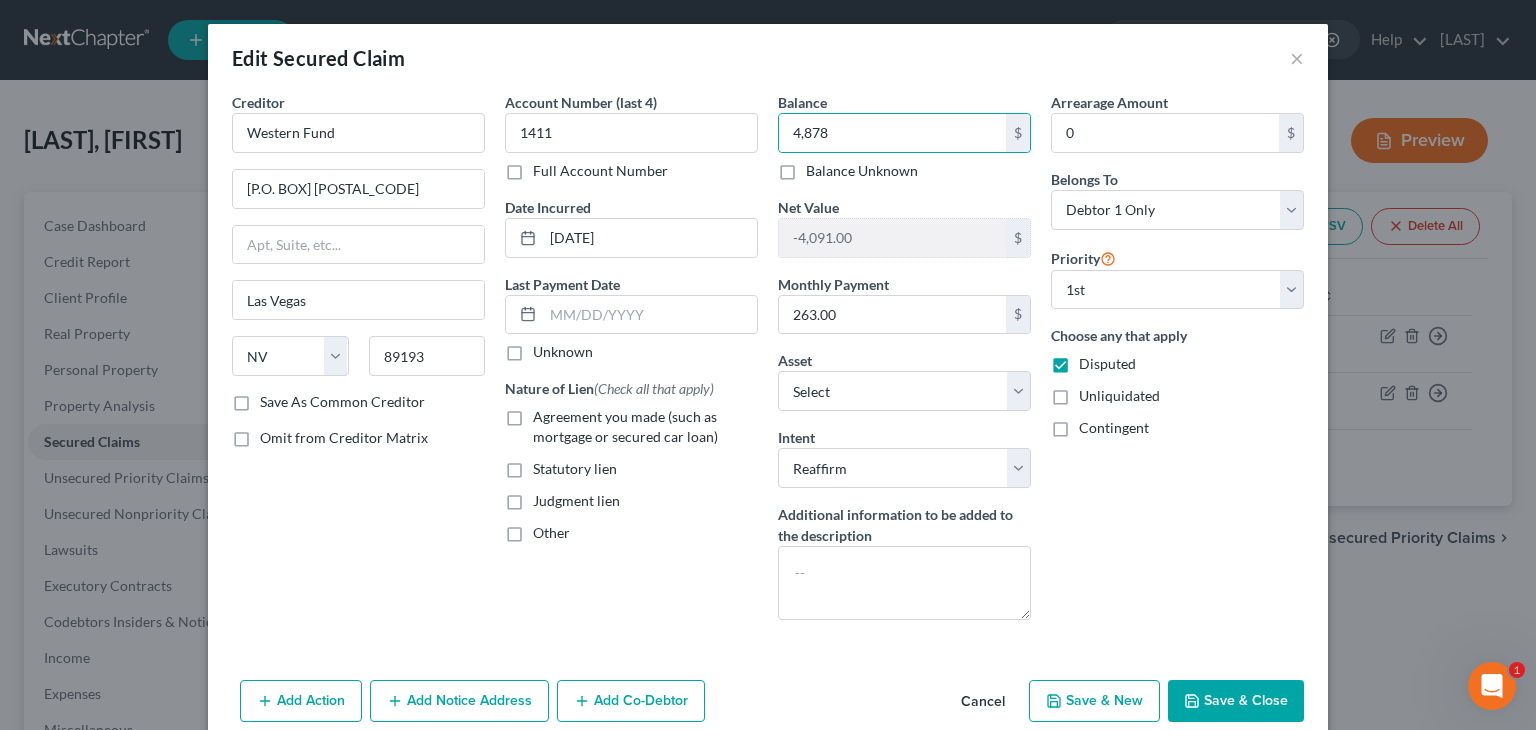 click on "Agreement you made (such as mortgage or secured car loan)" at bounding box center (645, 427) 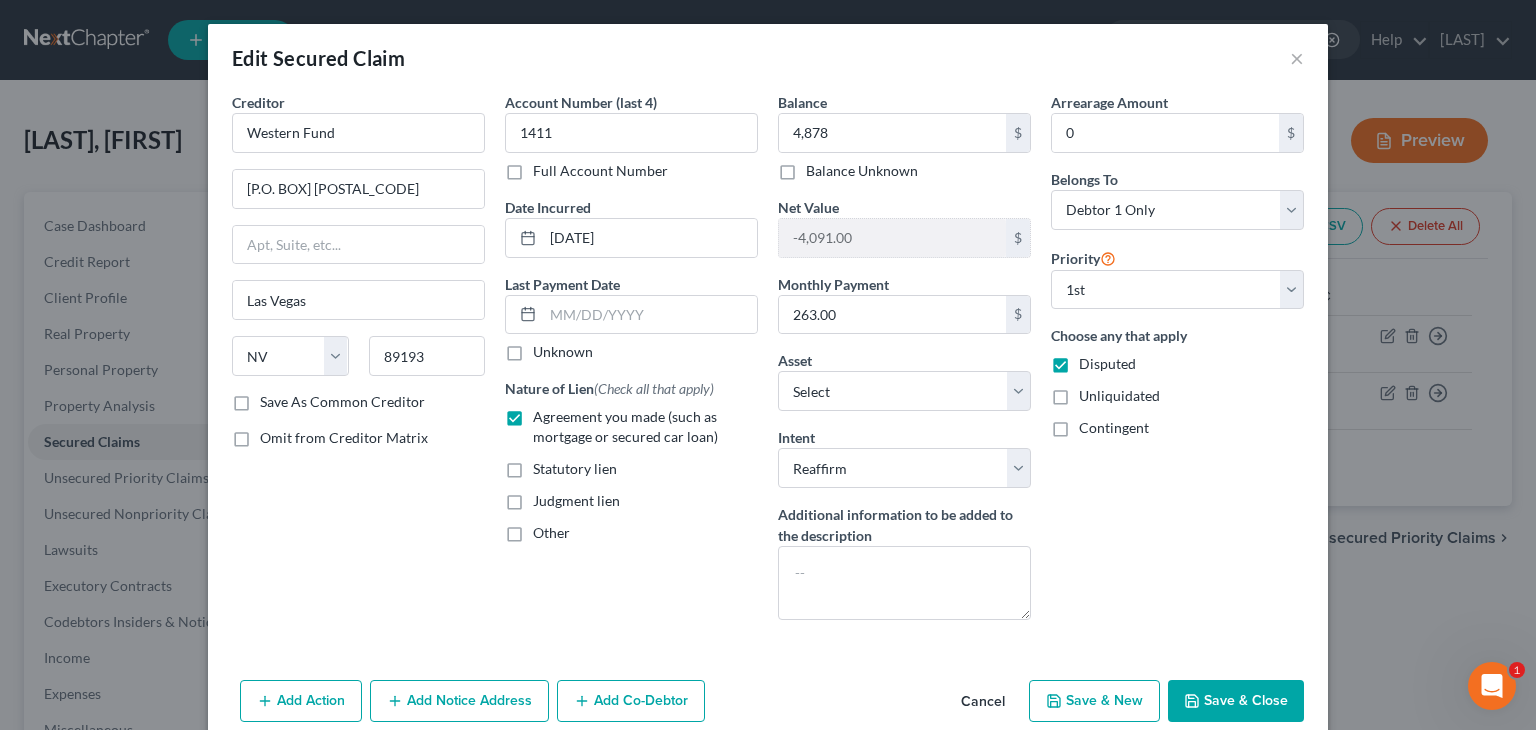 click on "Add Action Add Notice Address Add Co-Debtor Cancel Save & New Save & Close" at bounding box center (768, 705) 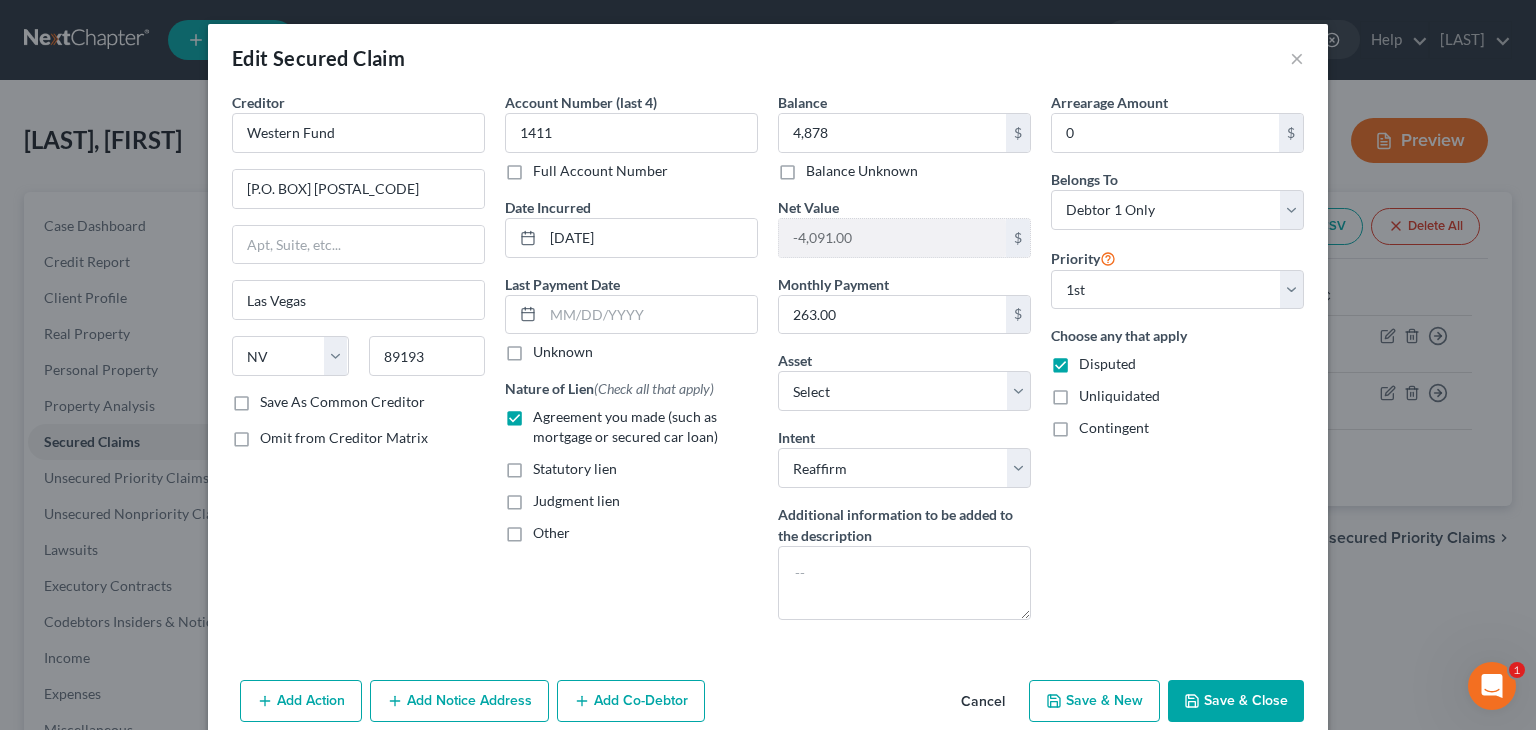 click on "Save & Close" at bounding box center [1236, 701] 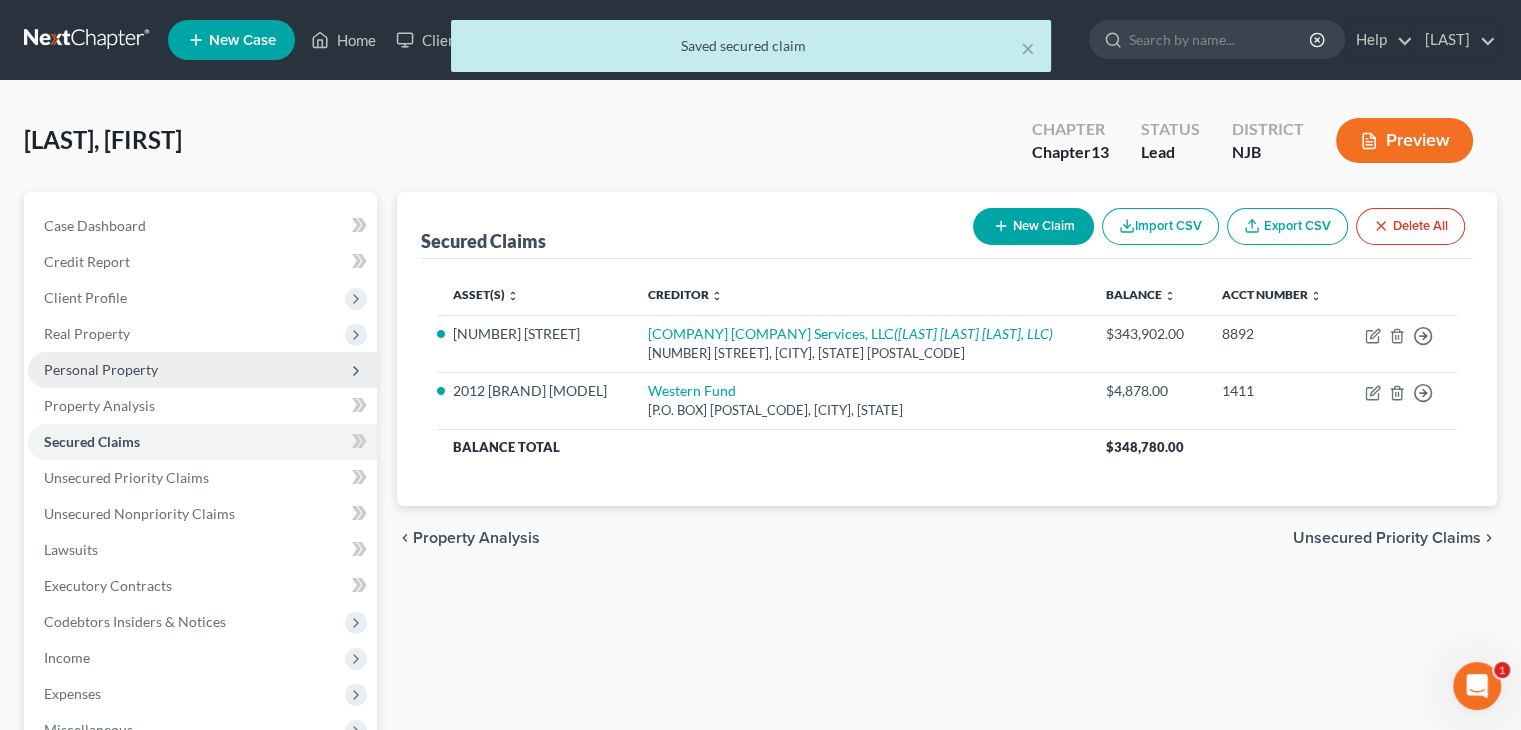 click on "Personal Property" at bounding box center [101, 369] 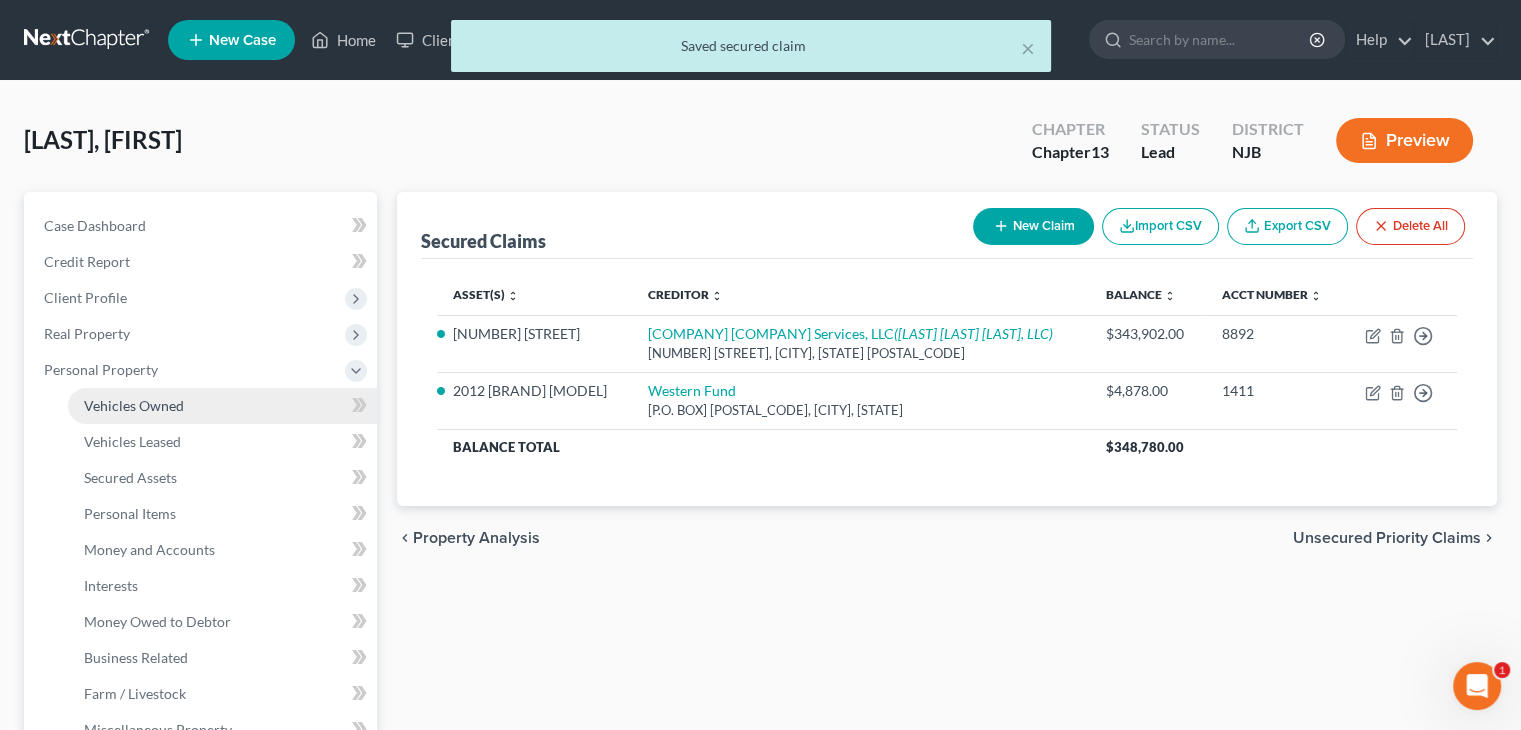 click on "Vehicles Owned" at bounding box center [134, 405] 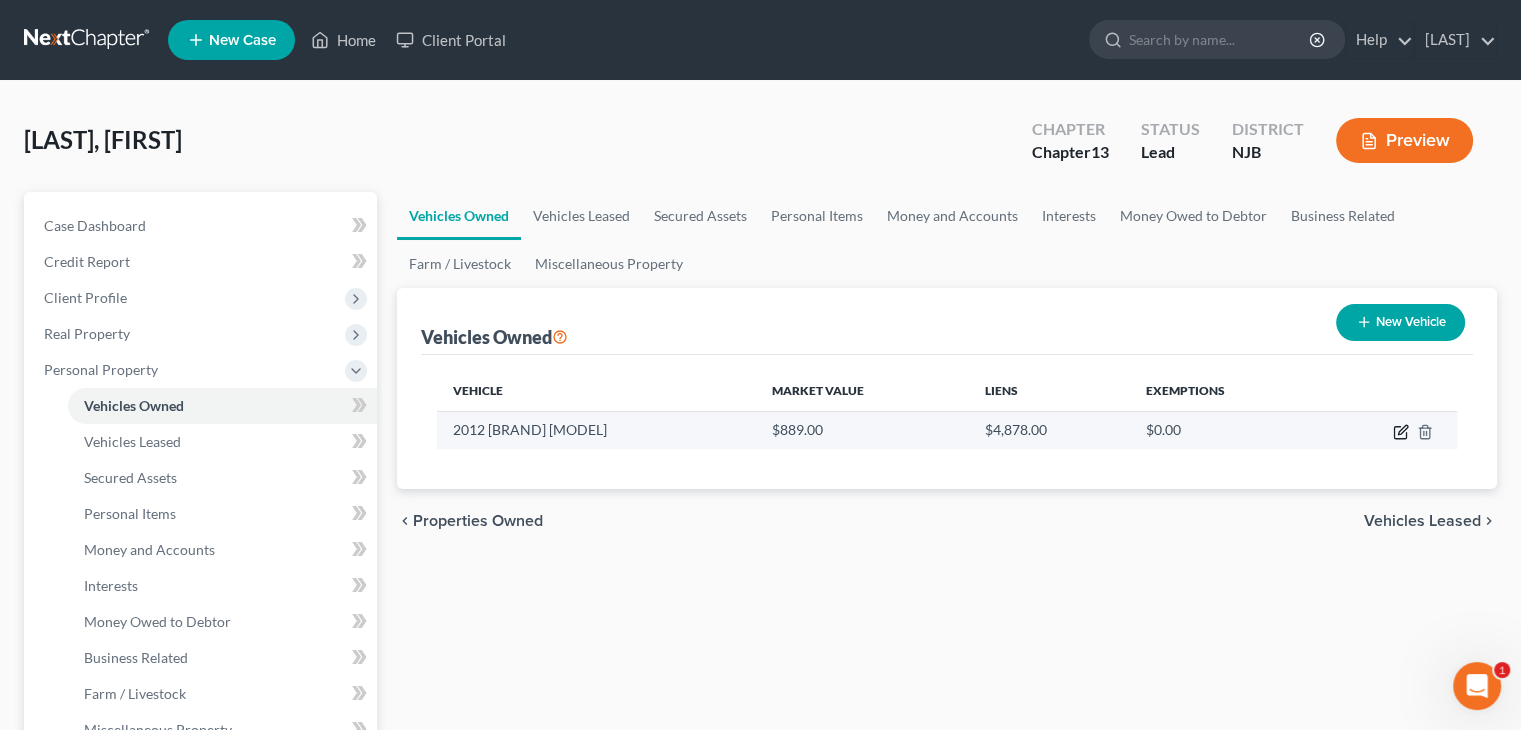 click 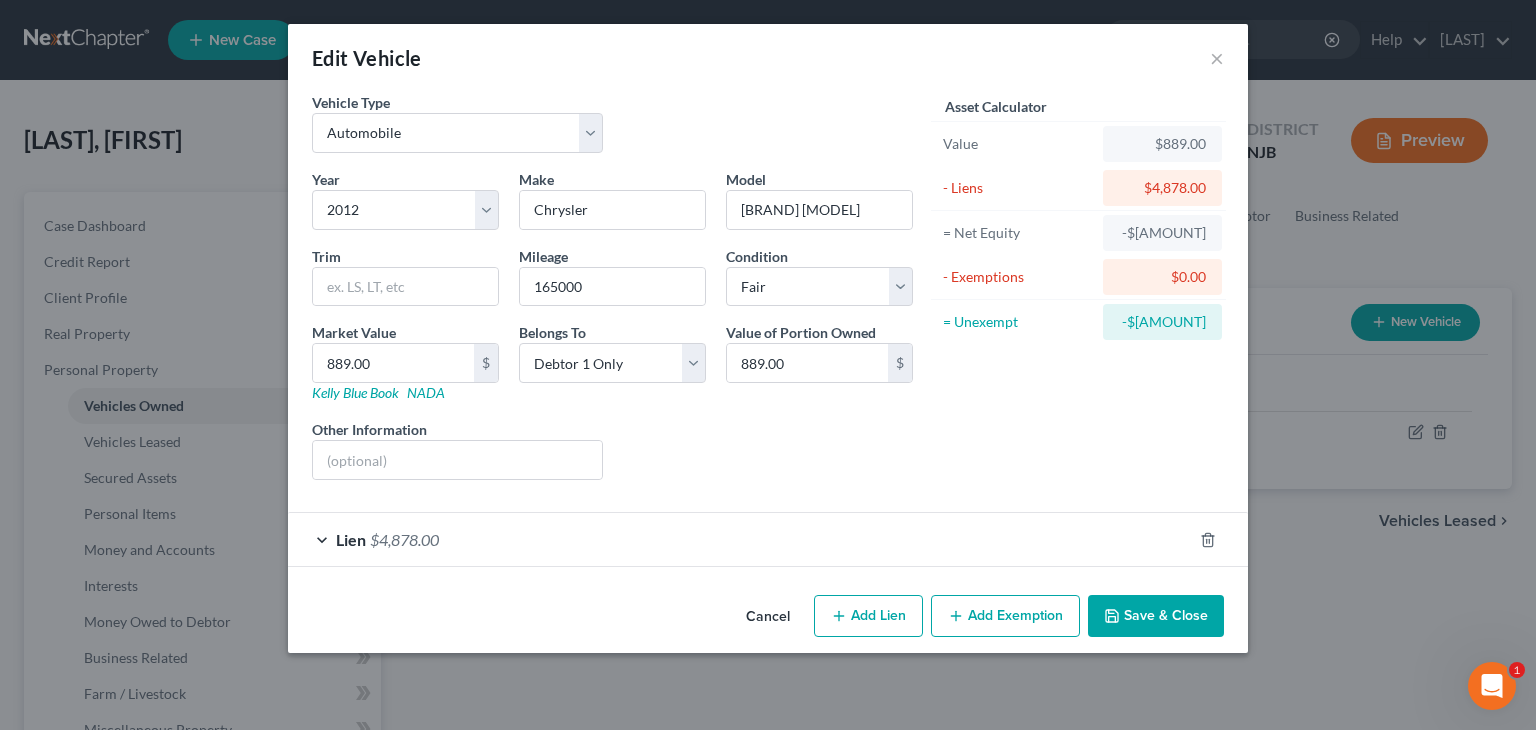 click on "Save & Close" at bounding box center (1156, 616) 